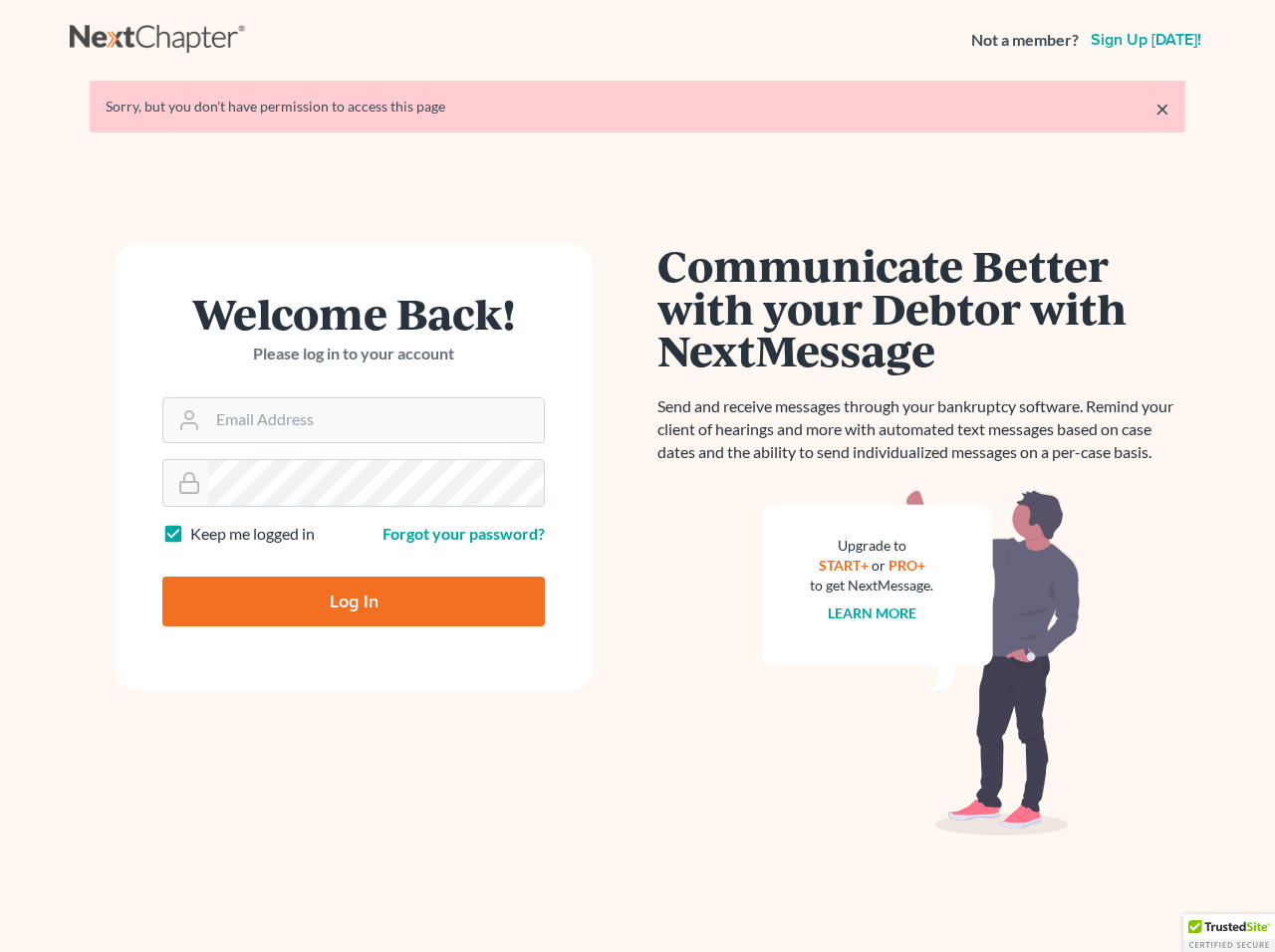 scroll, scrollTop: 0, scrollLeft: 0, axis: both 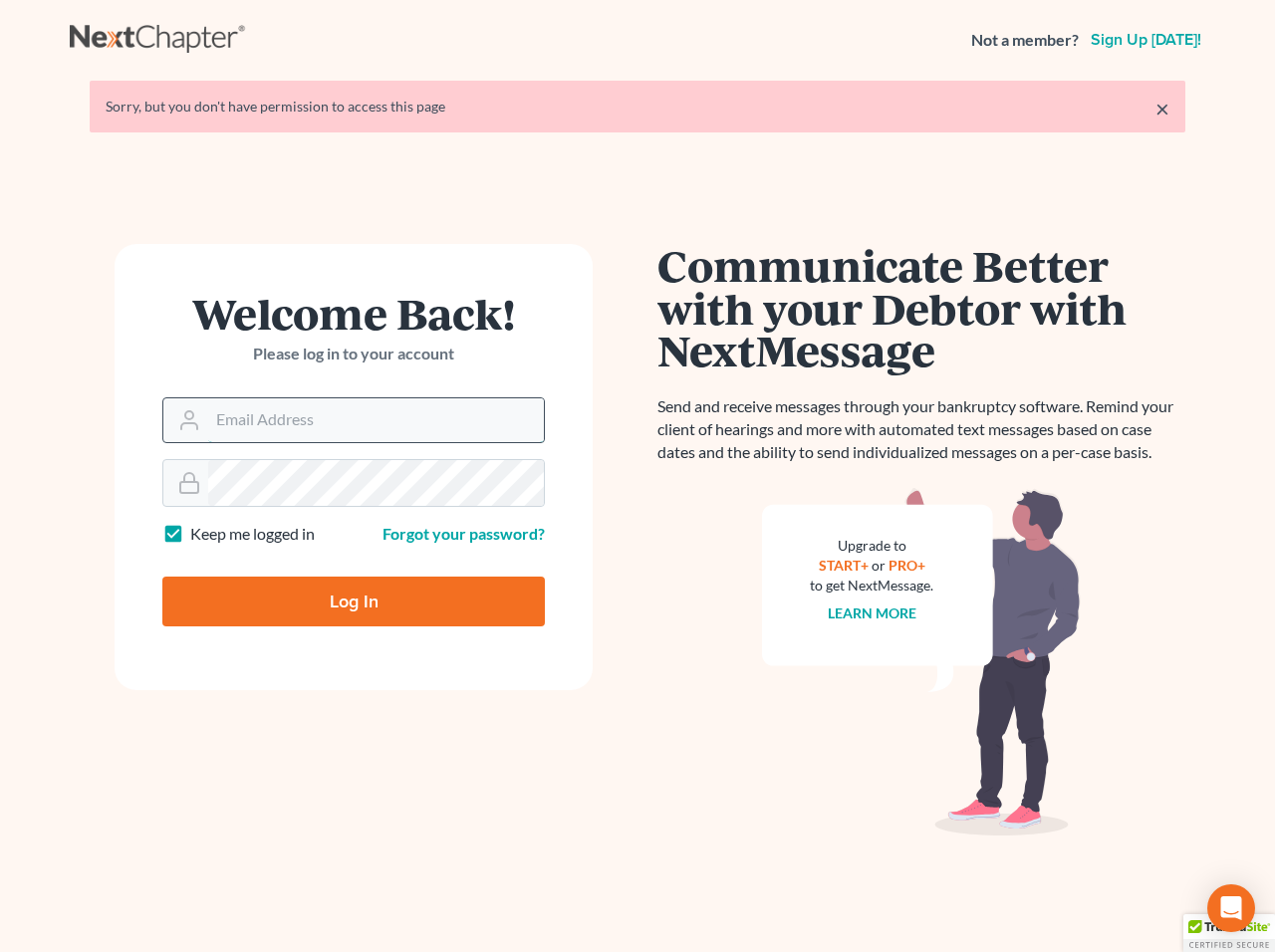 click on "Email Address" at bounding box center (376, 420) 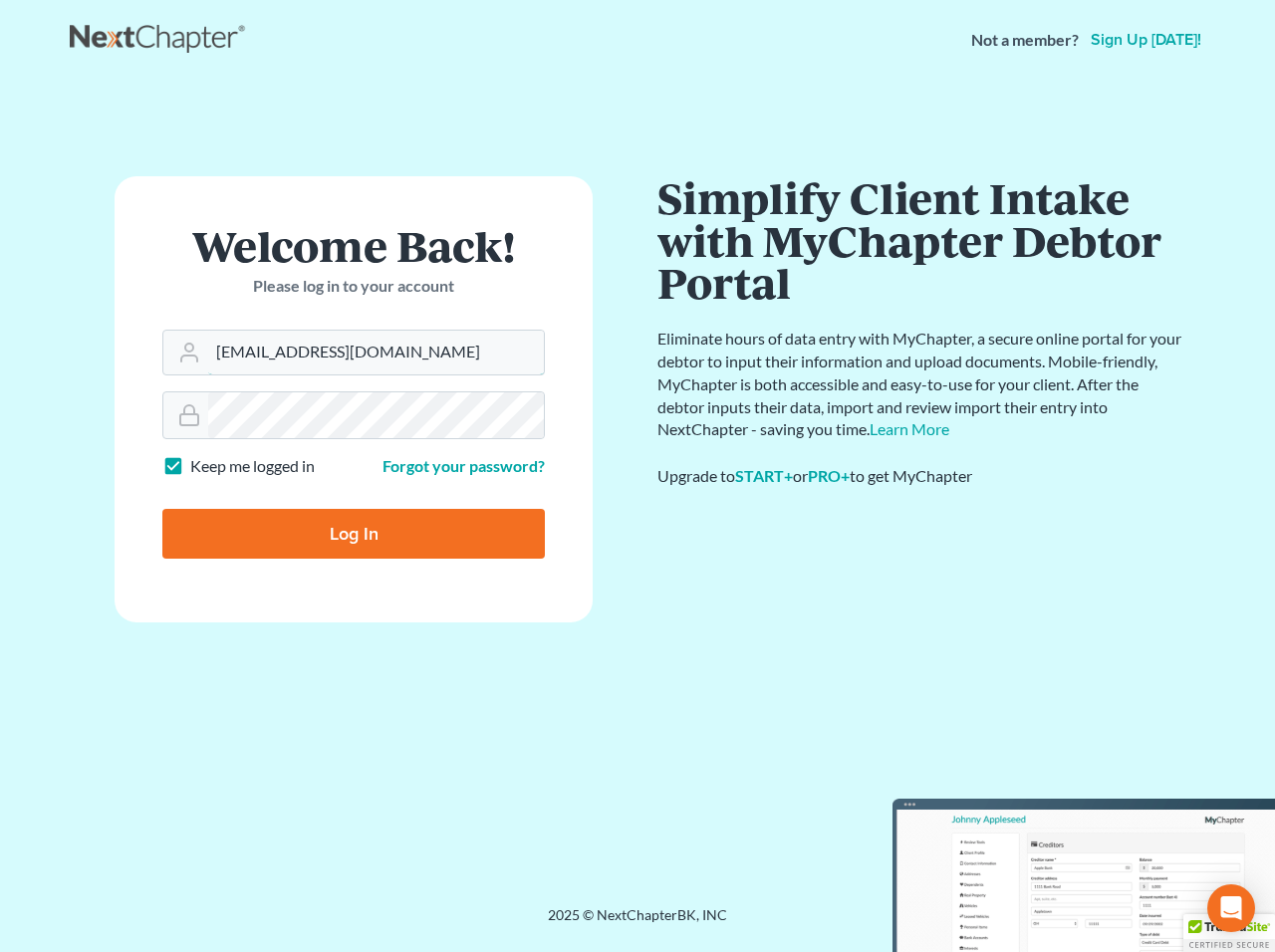 type on "timweiler@timweilerlaw.com" 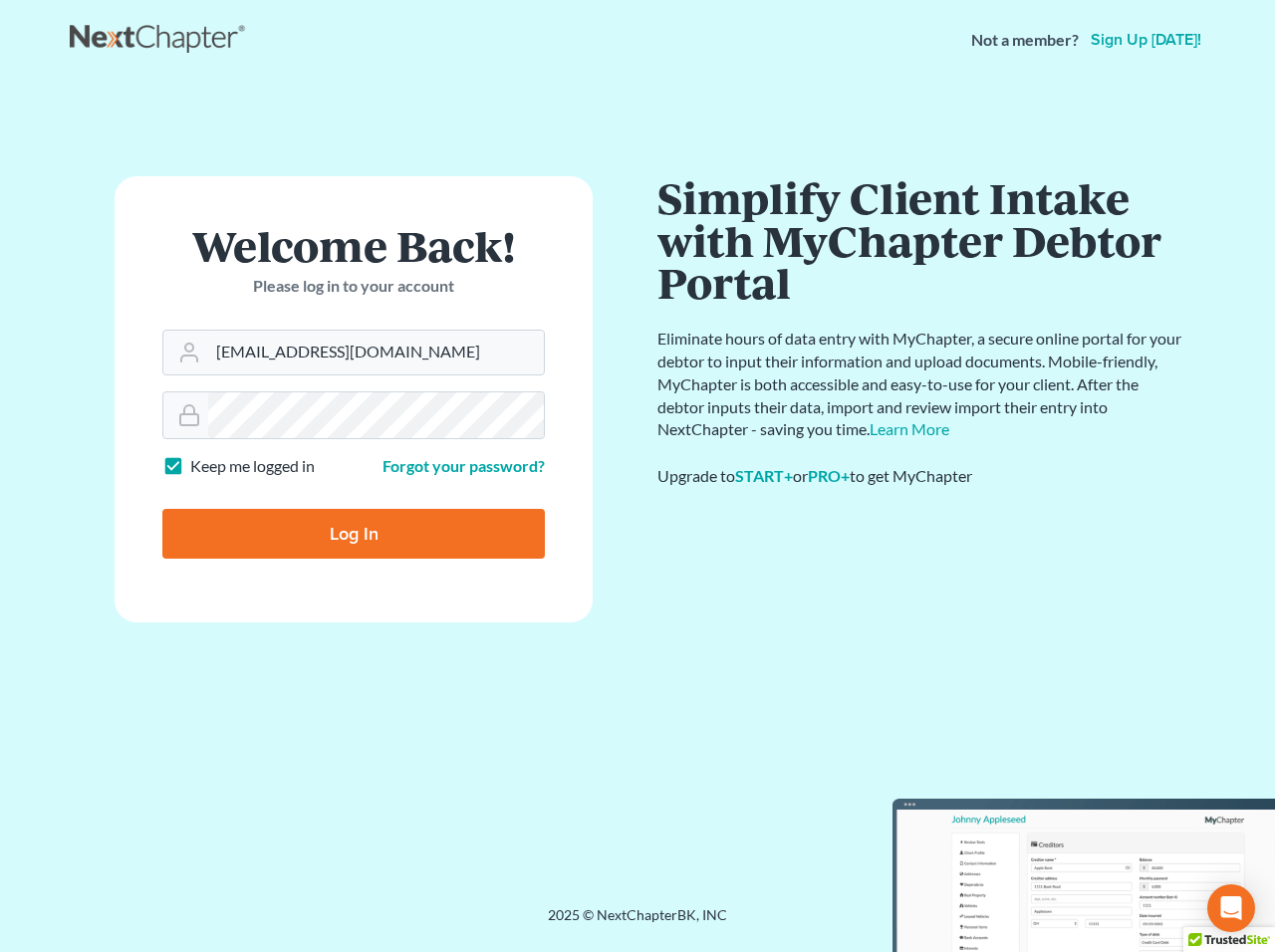 click on "Log In" at bounding box center (354, 534) 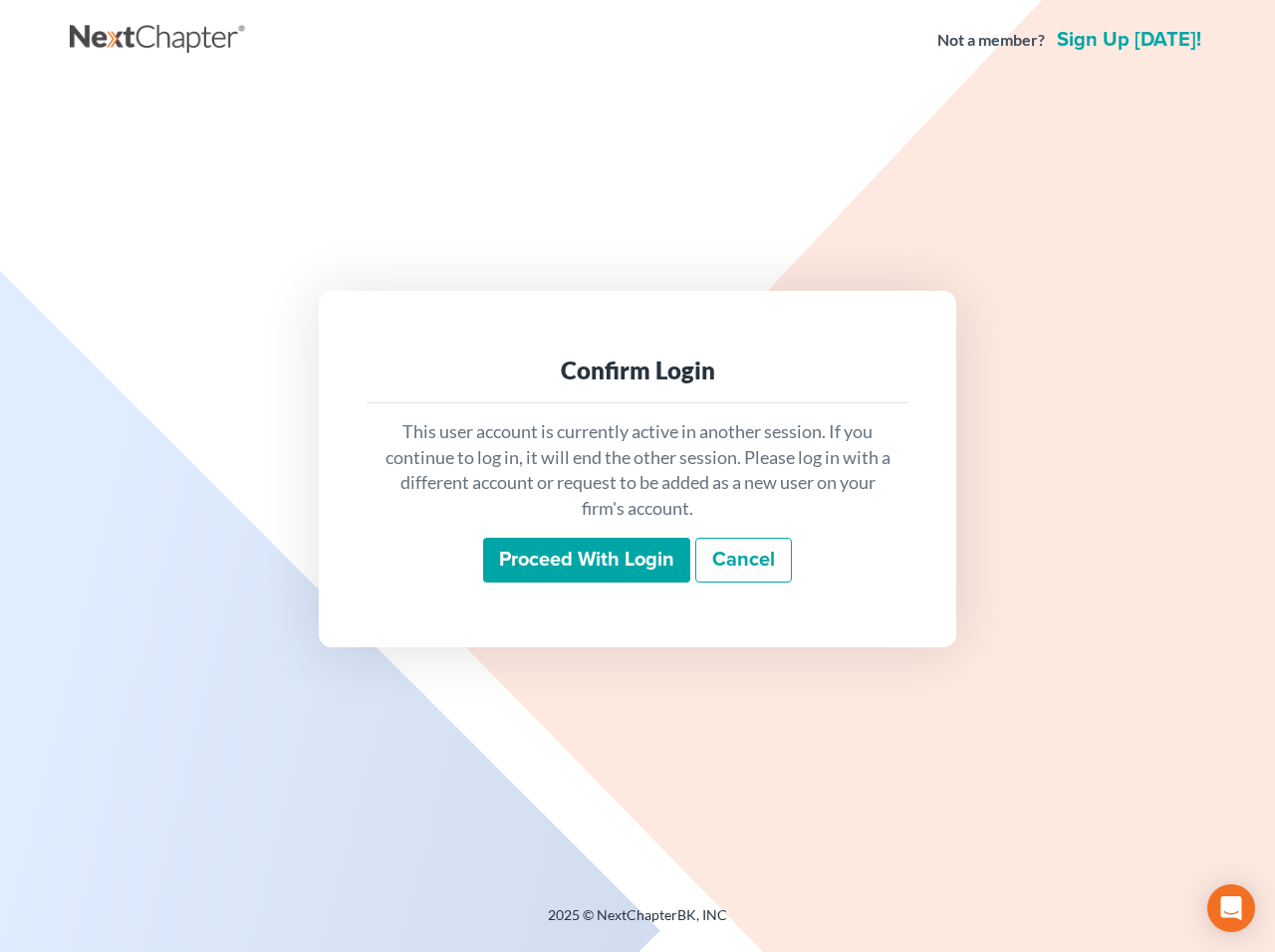 scroll, scrollTop: 0, scrollLeft: 0, axis: both 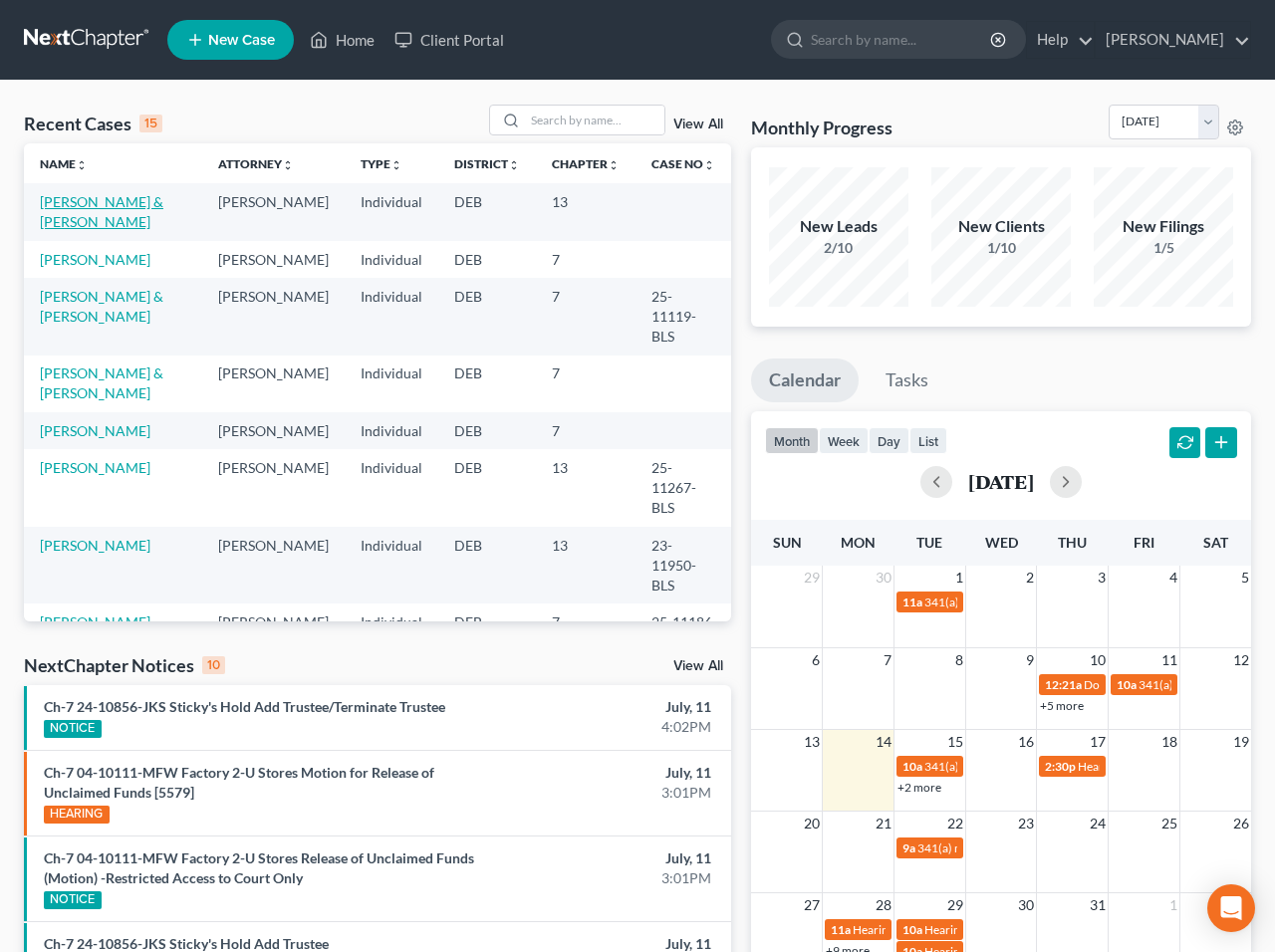 click on "[PERSON_NAME] & [PERSON_NAME]" at bounding box center [102, 211] 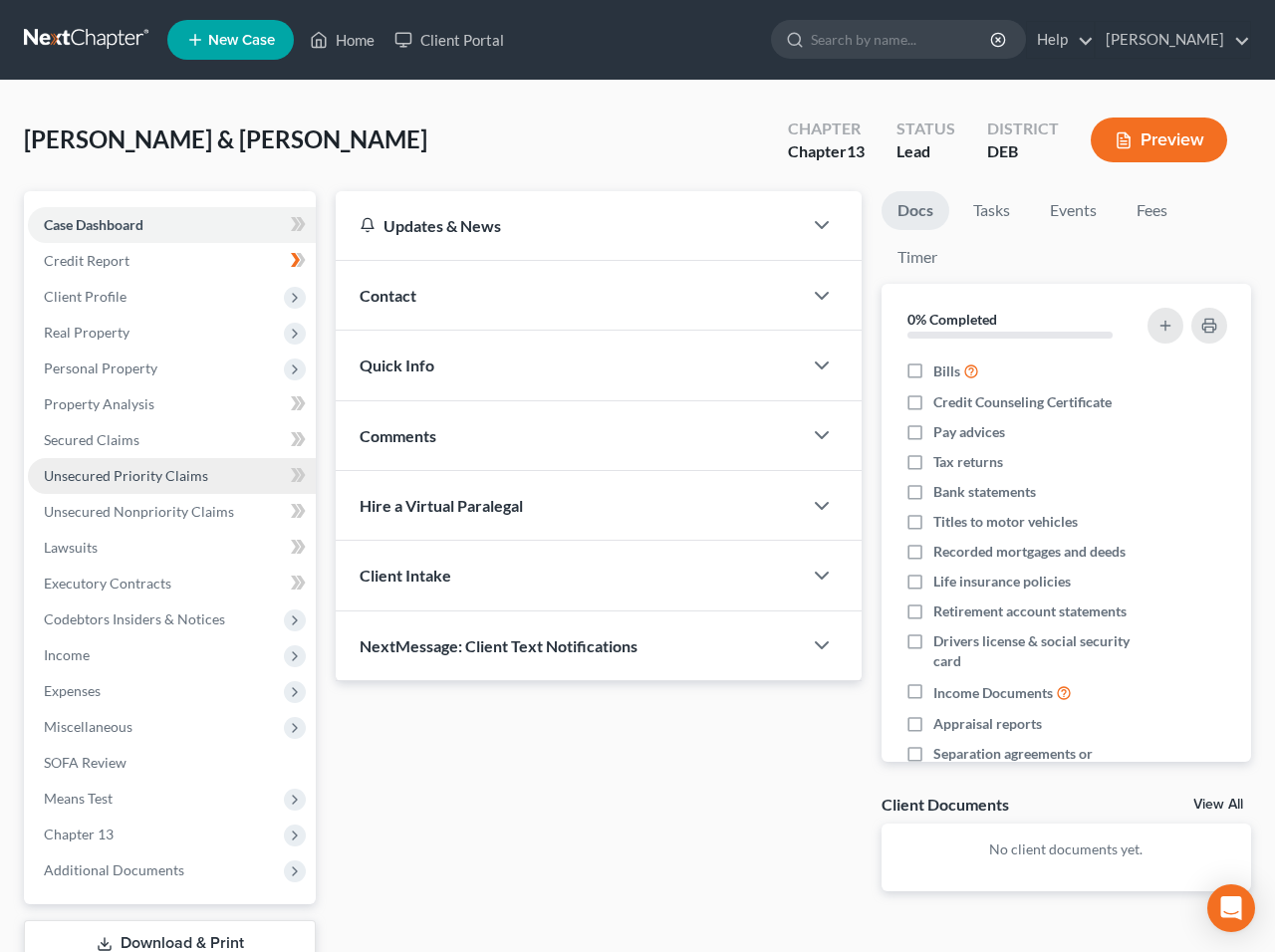 scroll, scrollTop: 13, scrollLeft: 0, axis: vertical 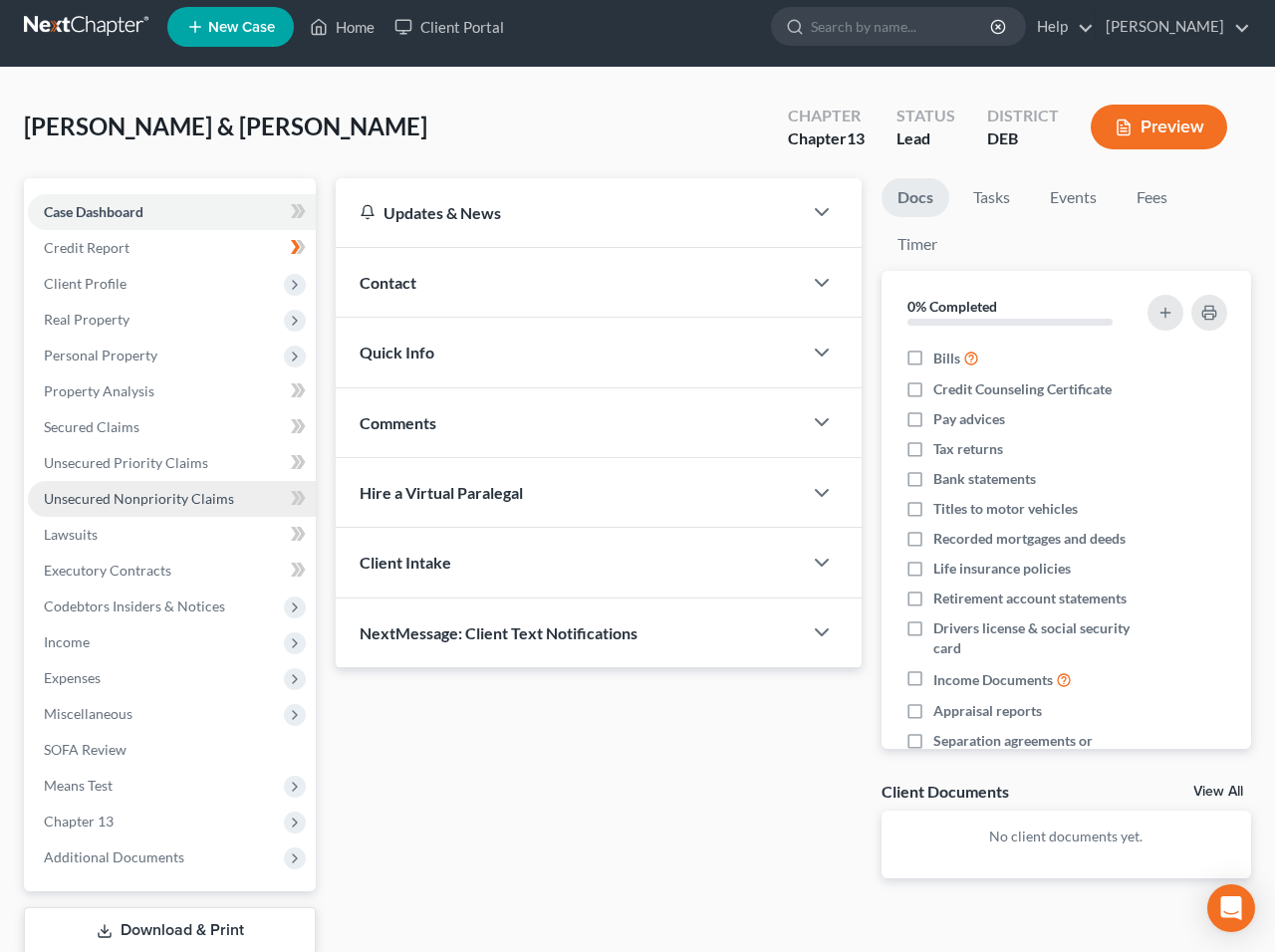 click on "Unsecured Nonpriority Claims" at bounding box center (138, 498) 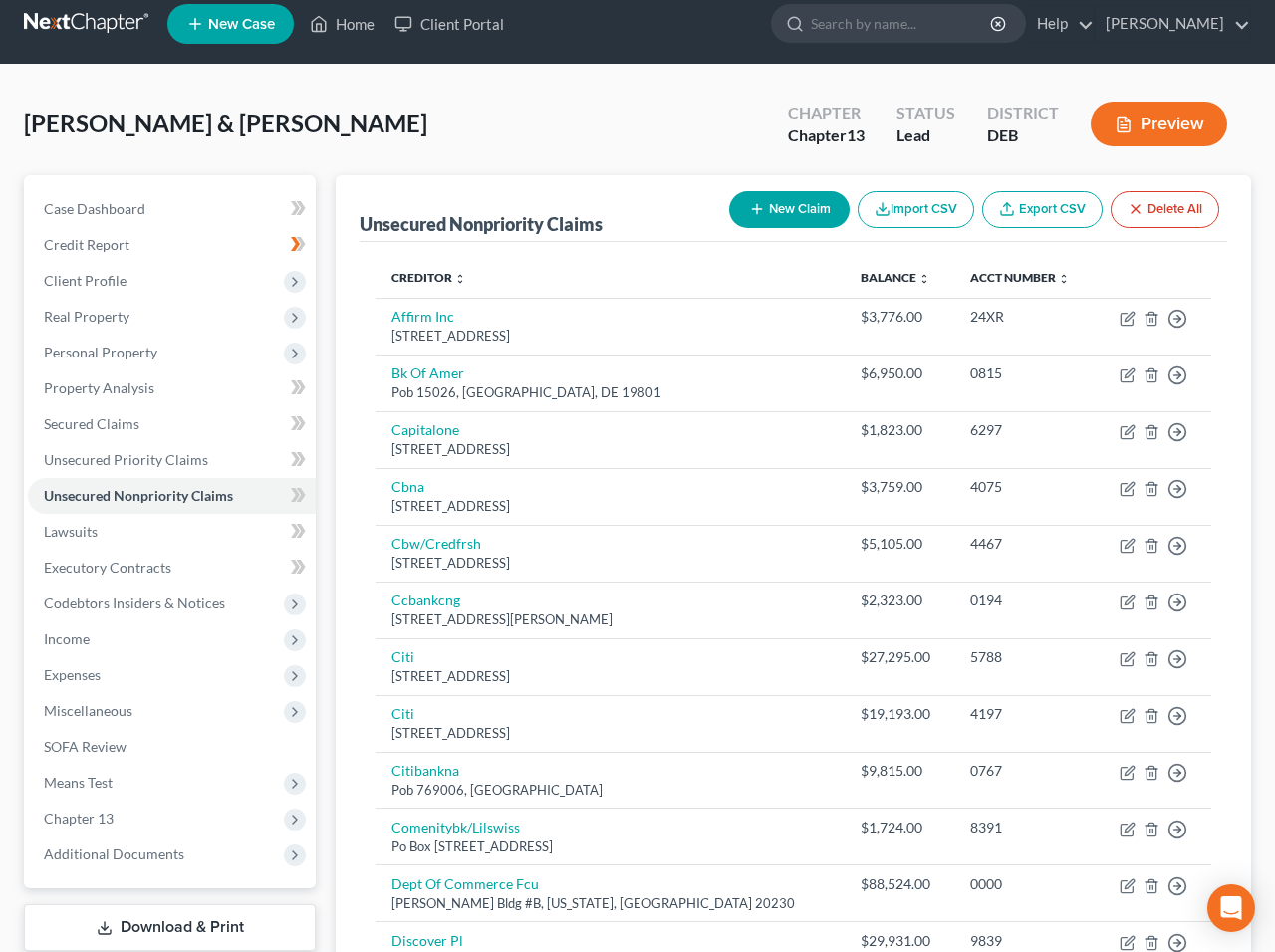 scroll, scrollTop: 0, scrollLeft: 0, axis: both 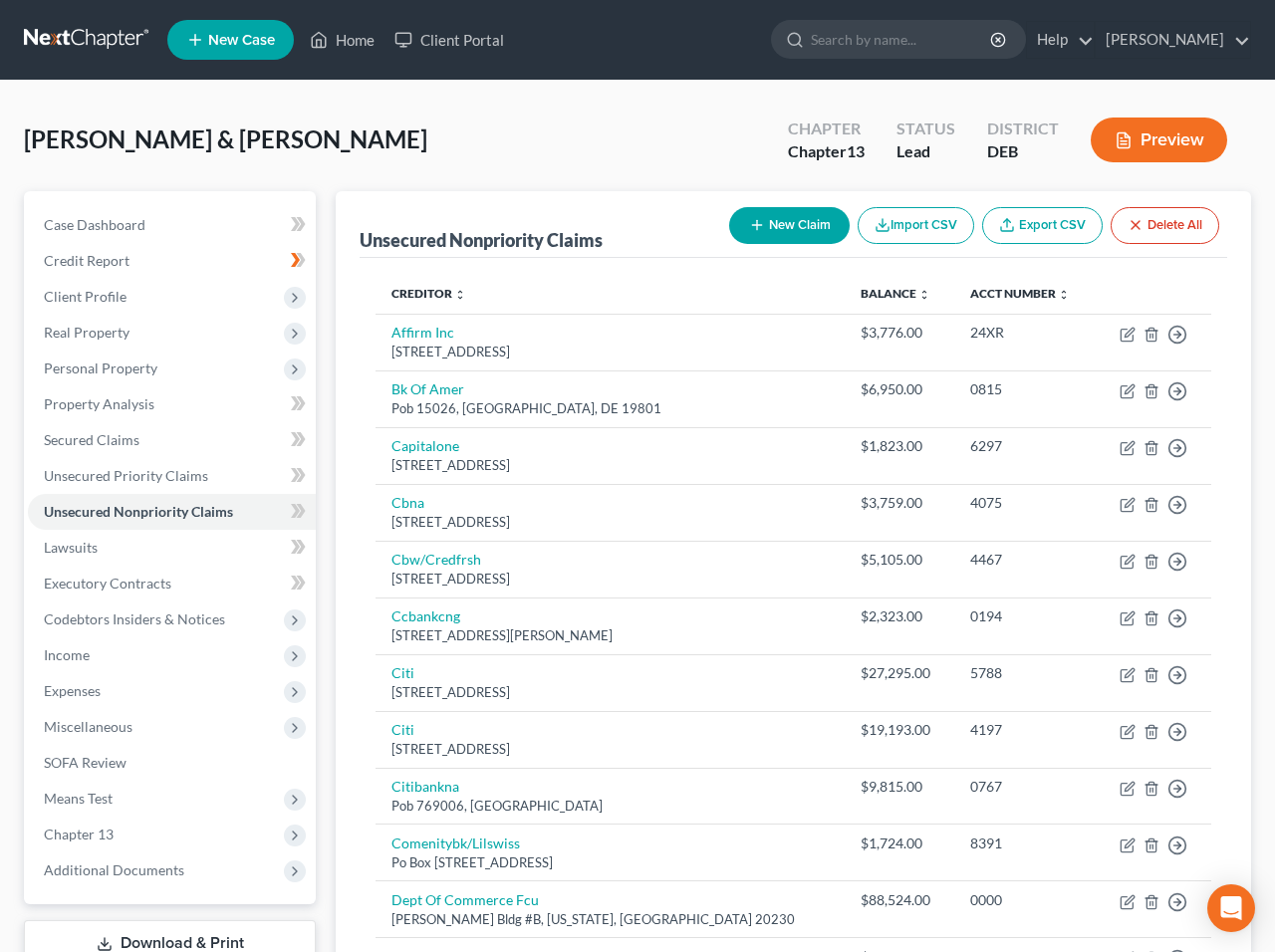 click on "New Claim" at bounding box center (789, 225) 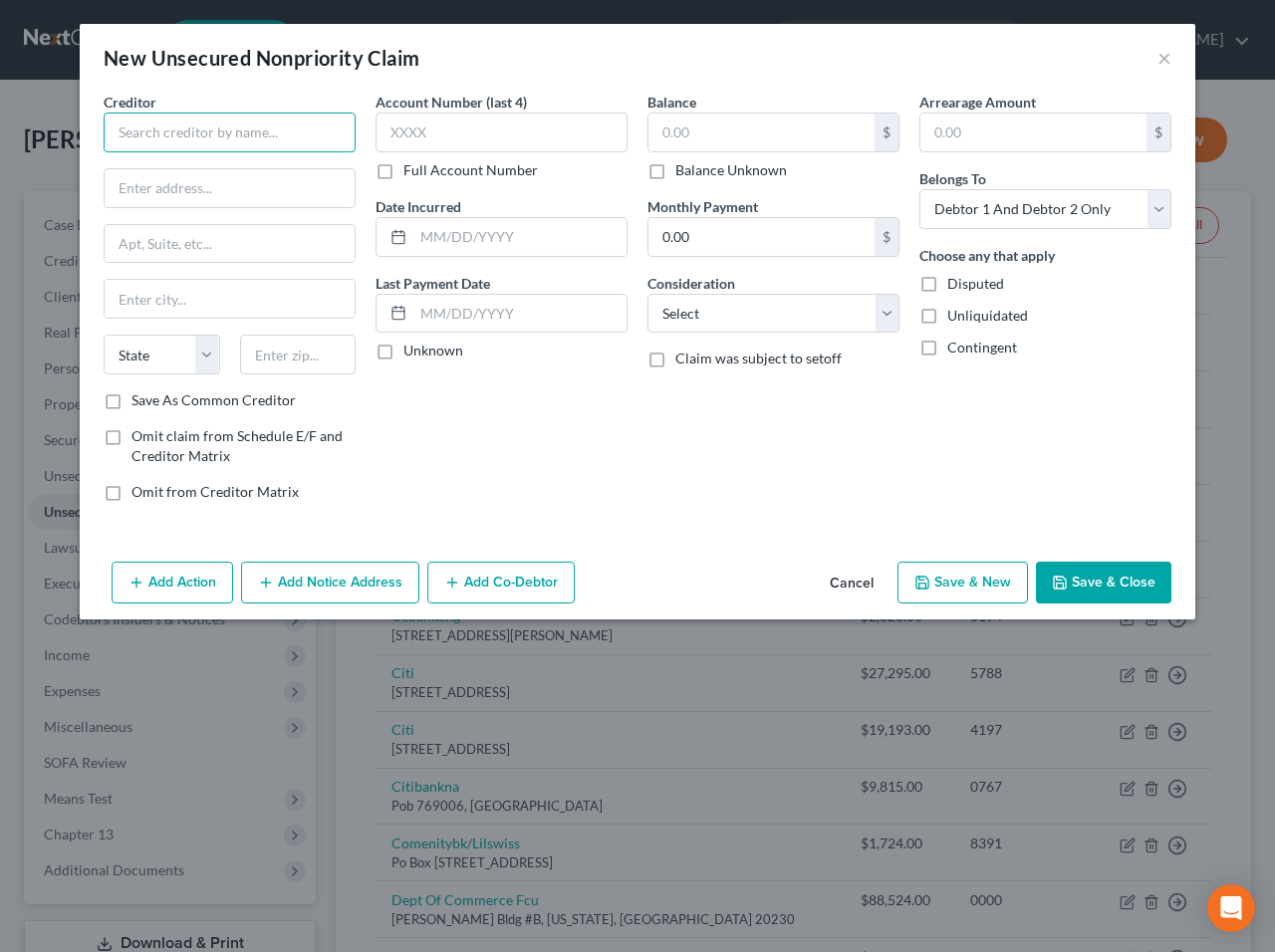 click at bounding box center (229, 132) 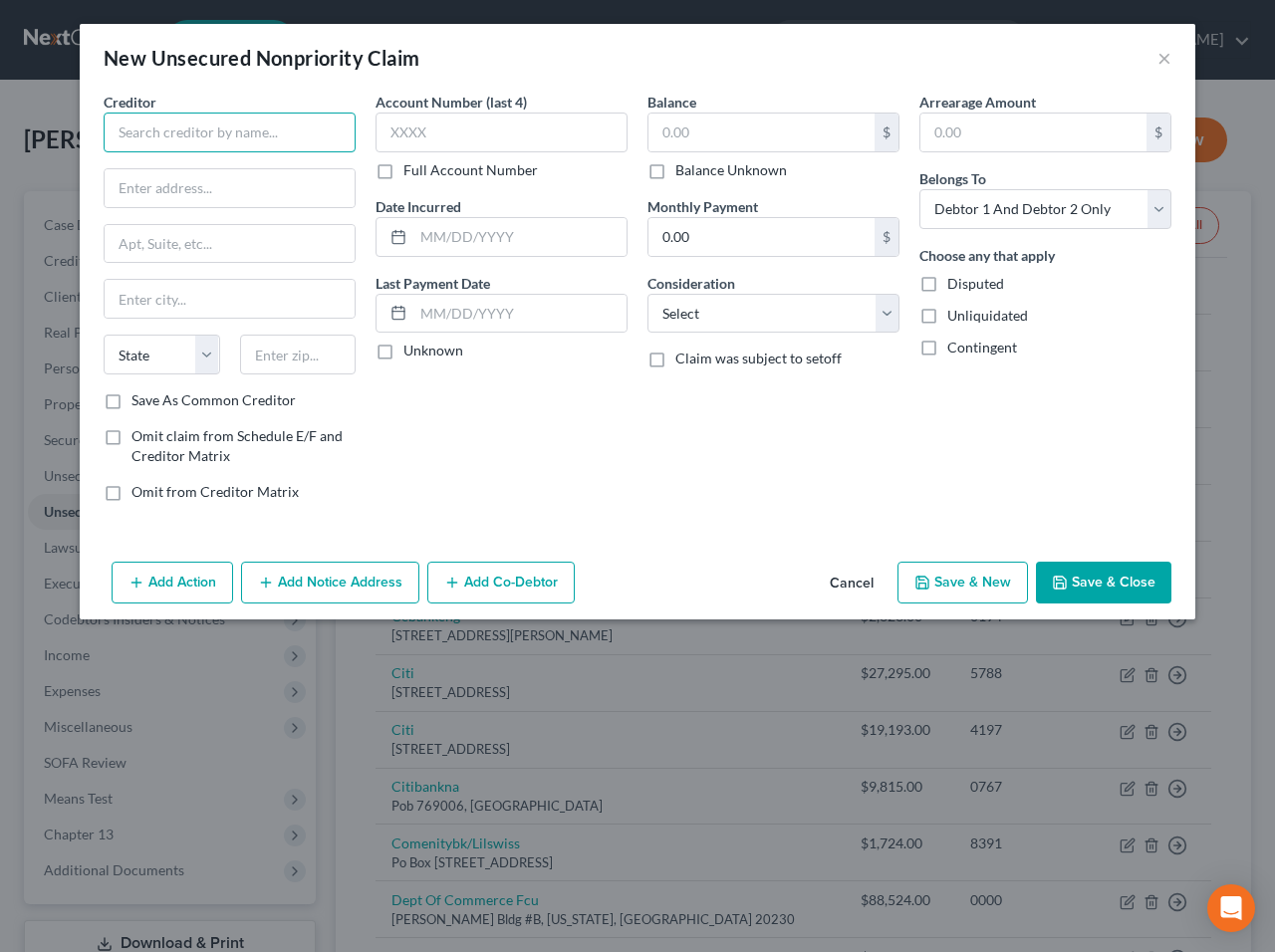 type on "P" 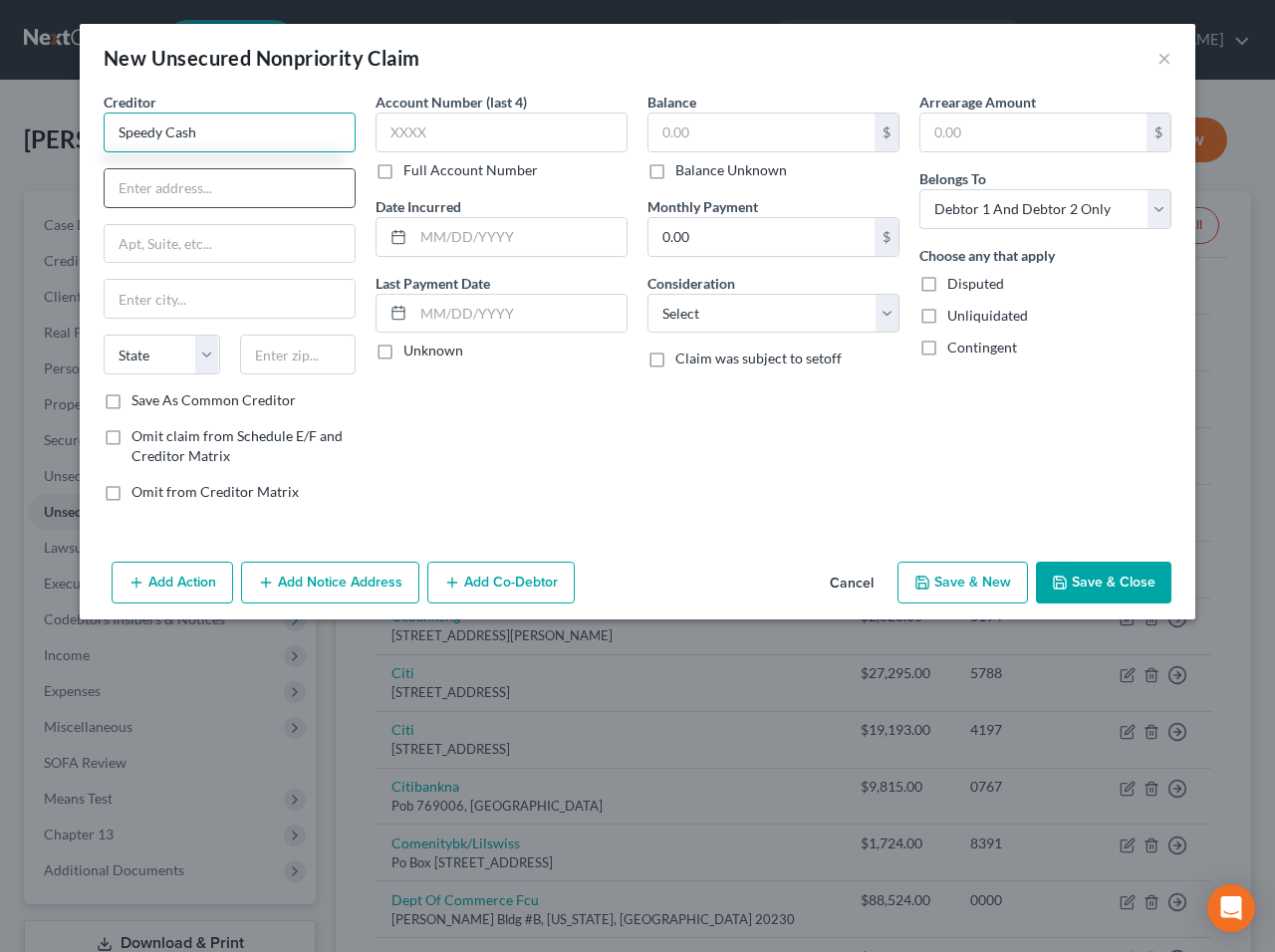 type on "Speedy Cash" 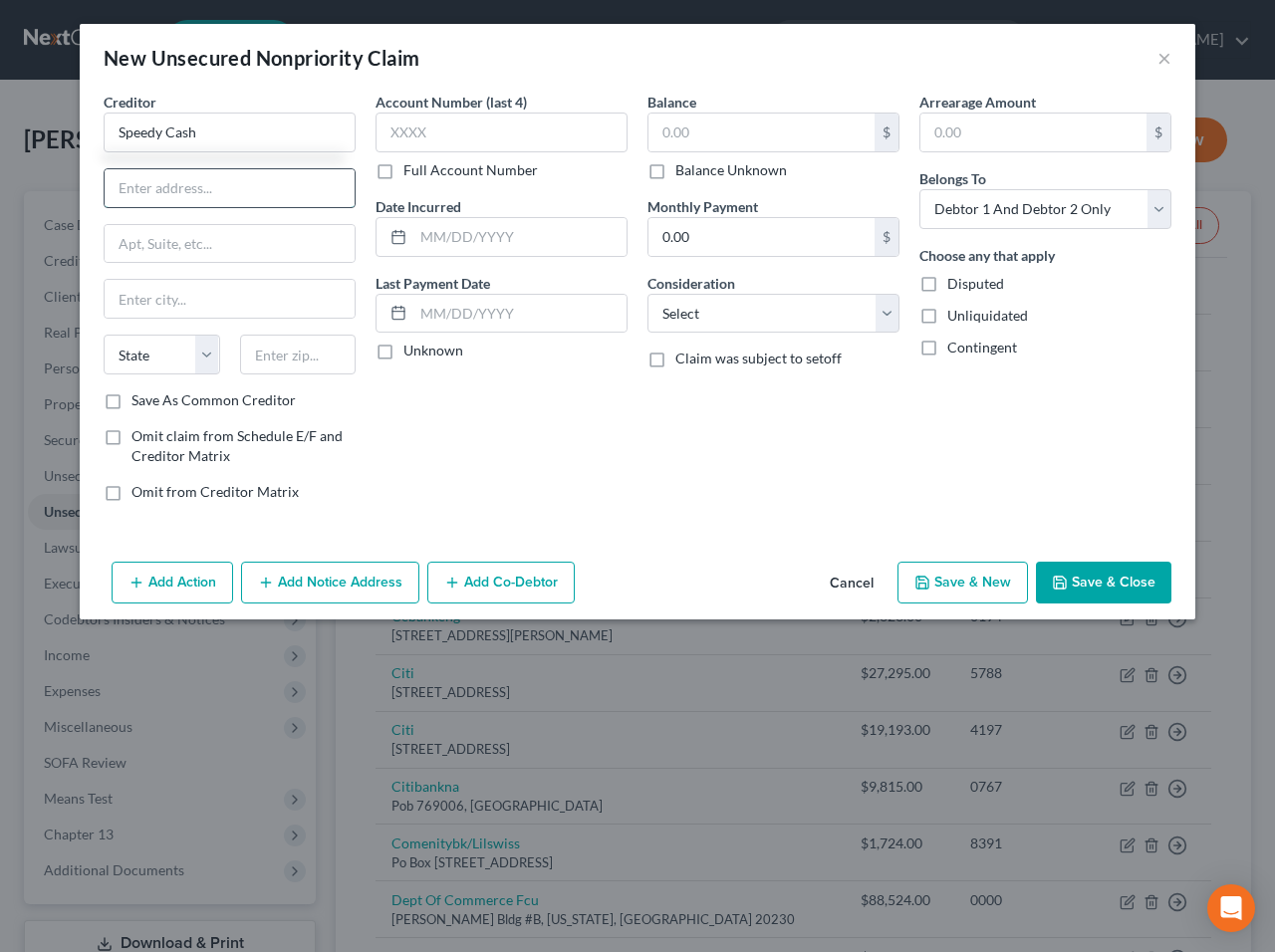 click at bounding box center (229, 188) 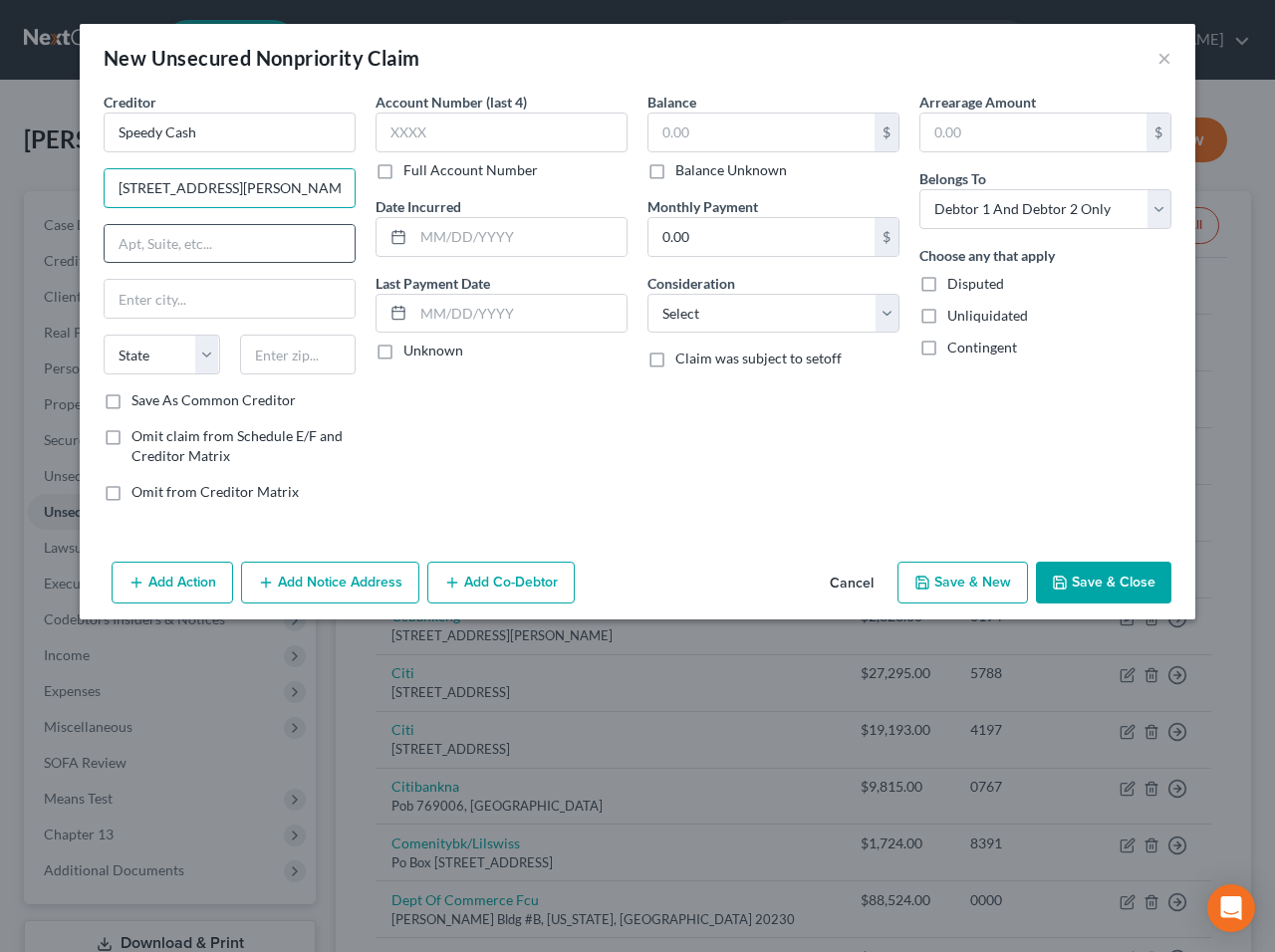 type on "[STREET_ADDRESS][PERSON_NAME]" 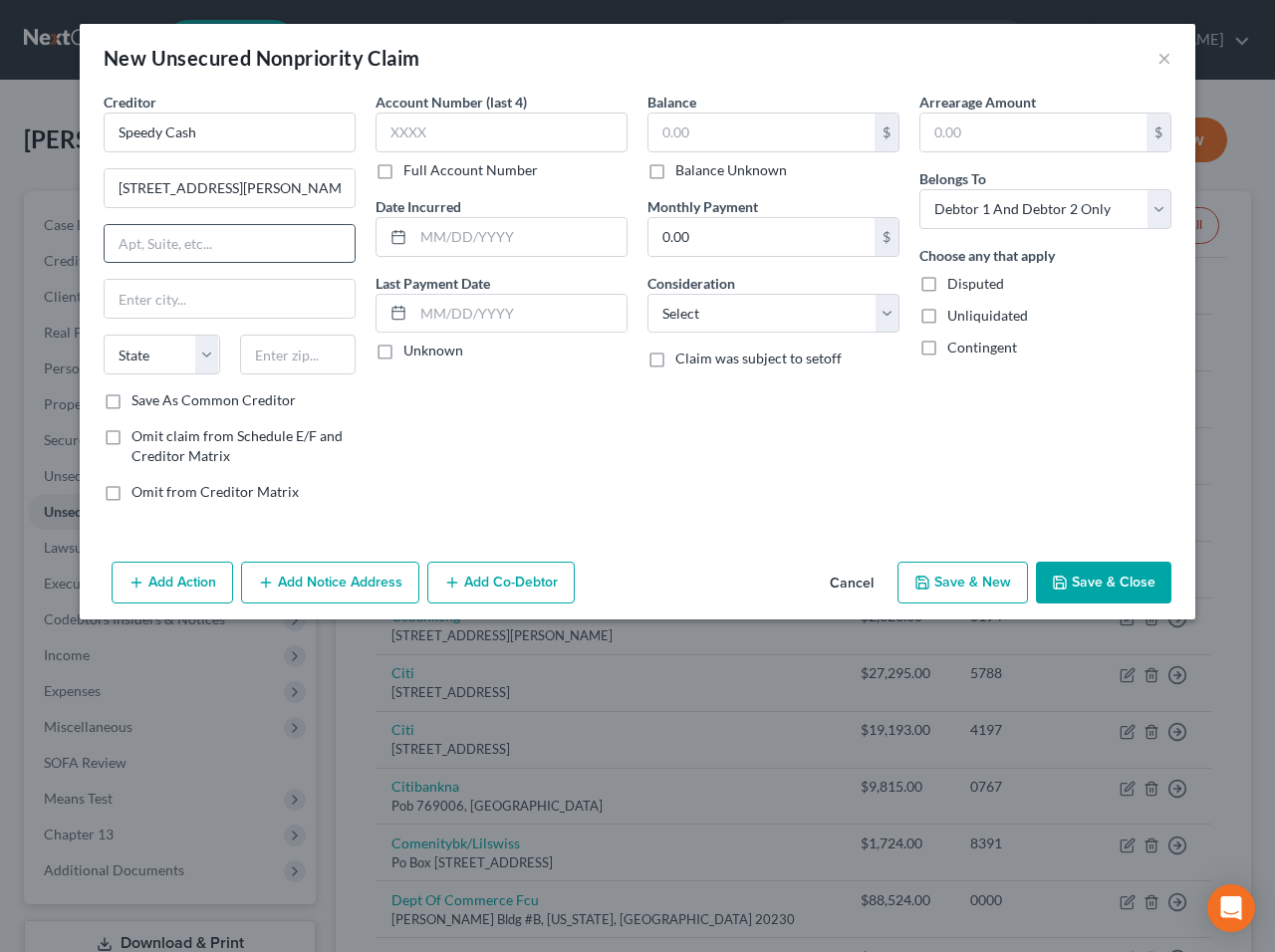 click at bounding box center (229, 244) 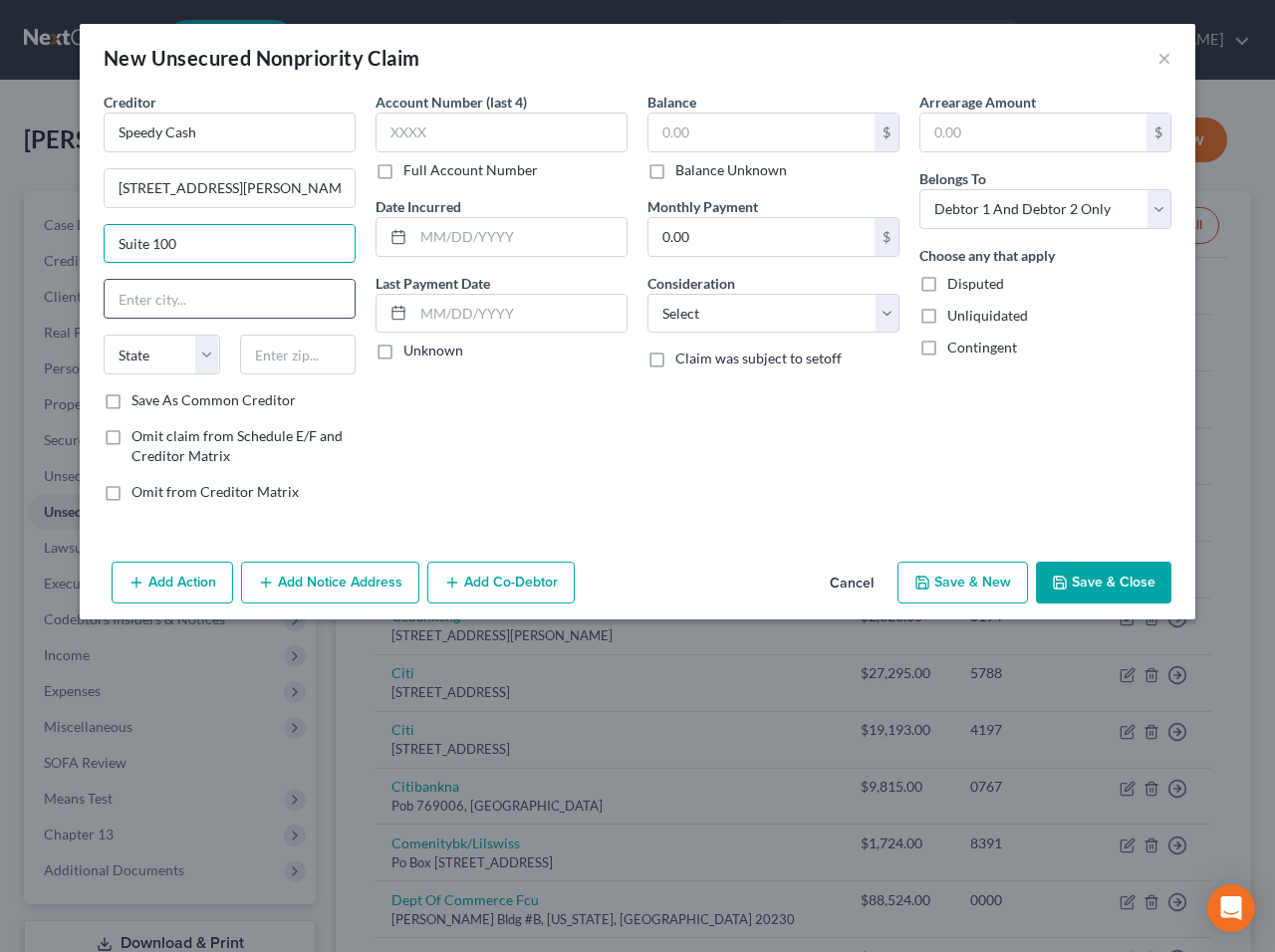 type on "Suite 100" 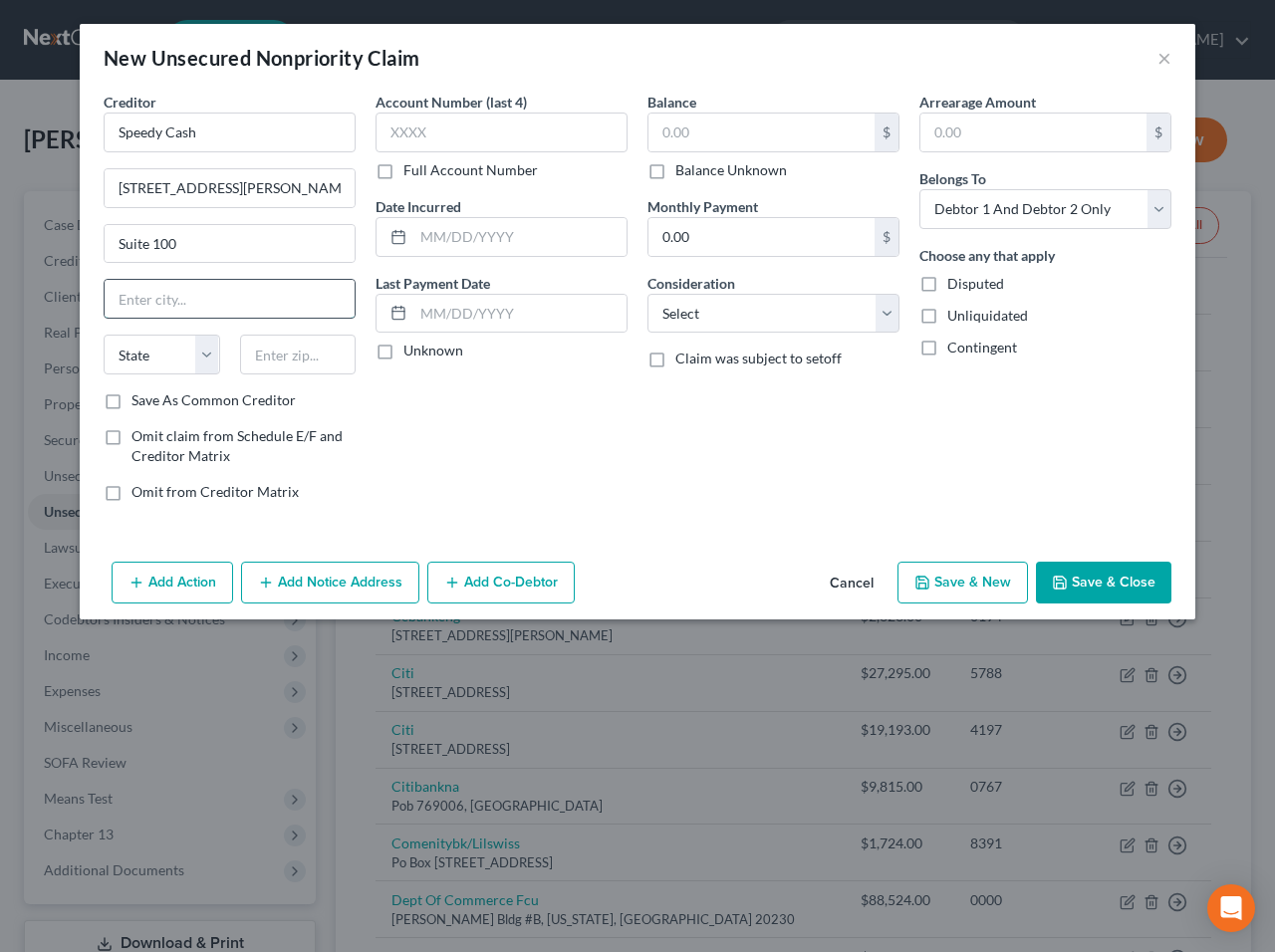 click at bounding box center [229, 299] 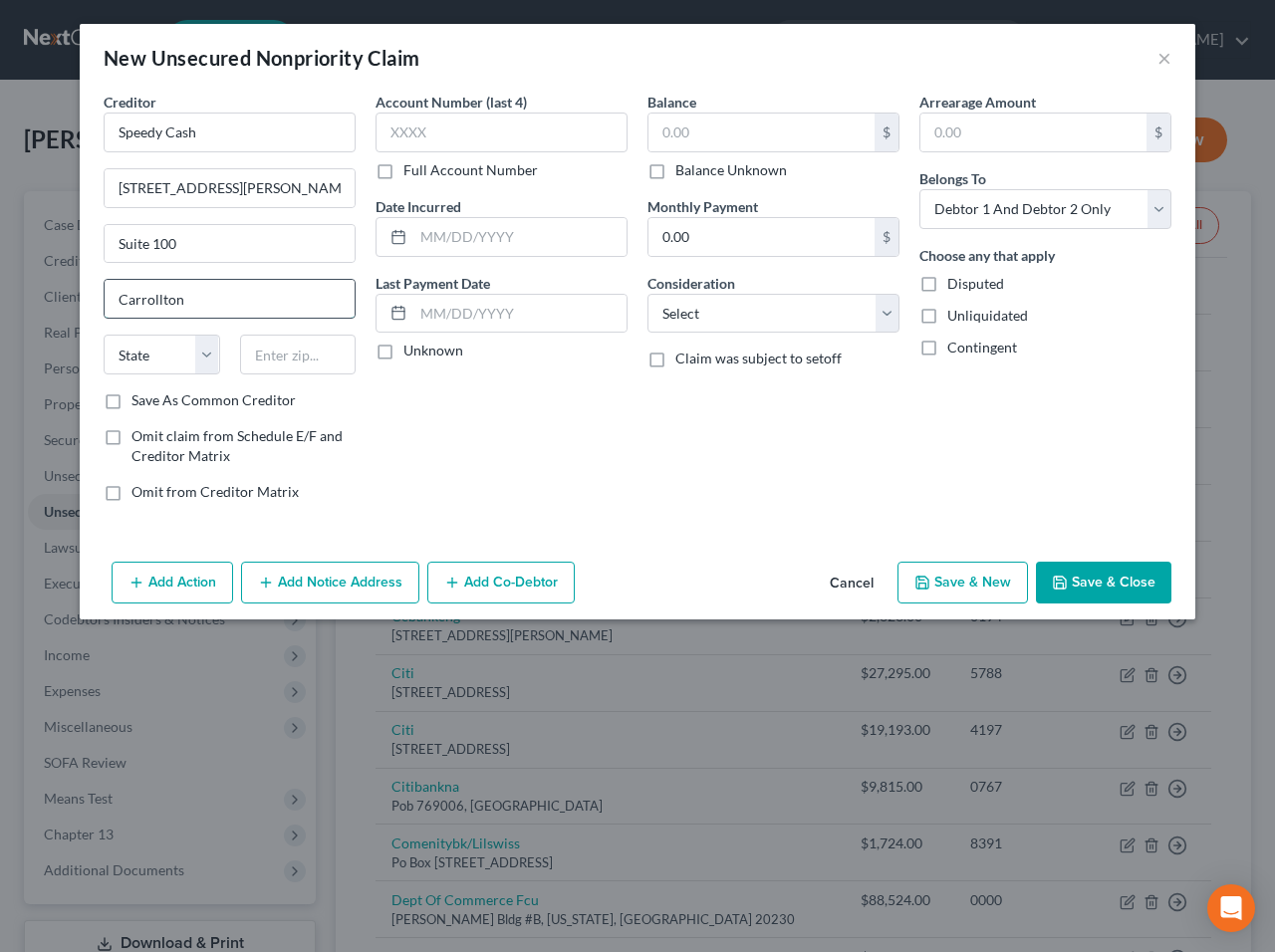 type on "Carrollton" 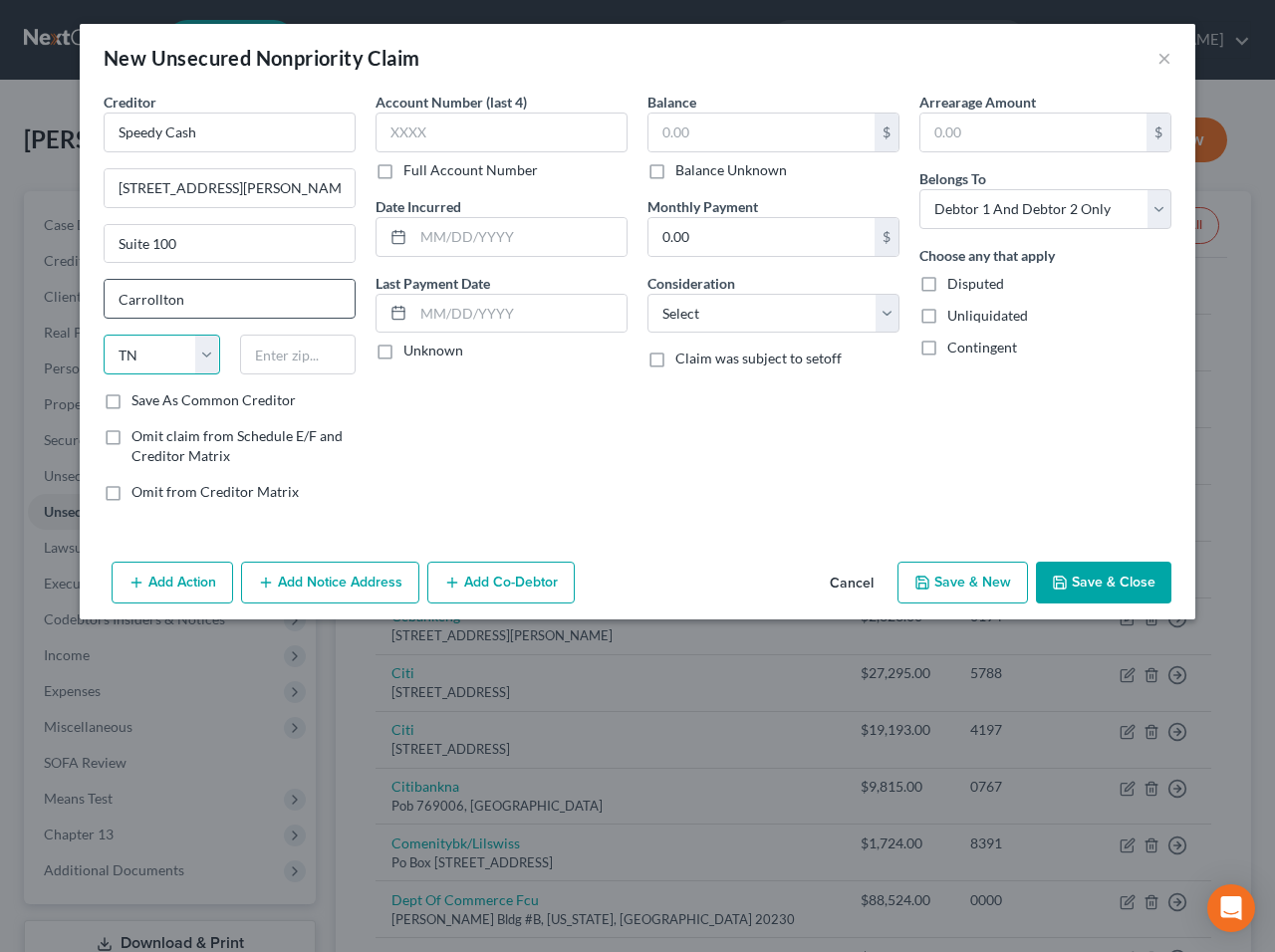 select on "45" 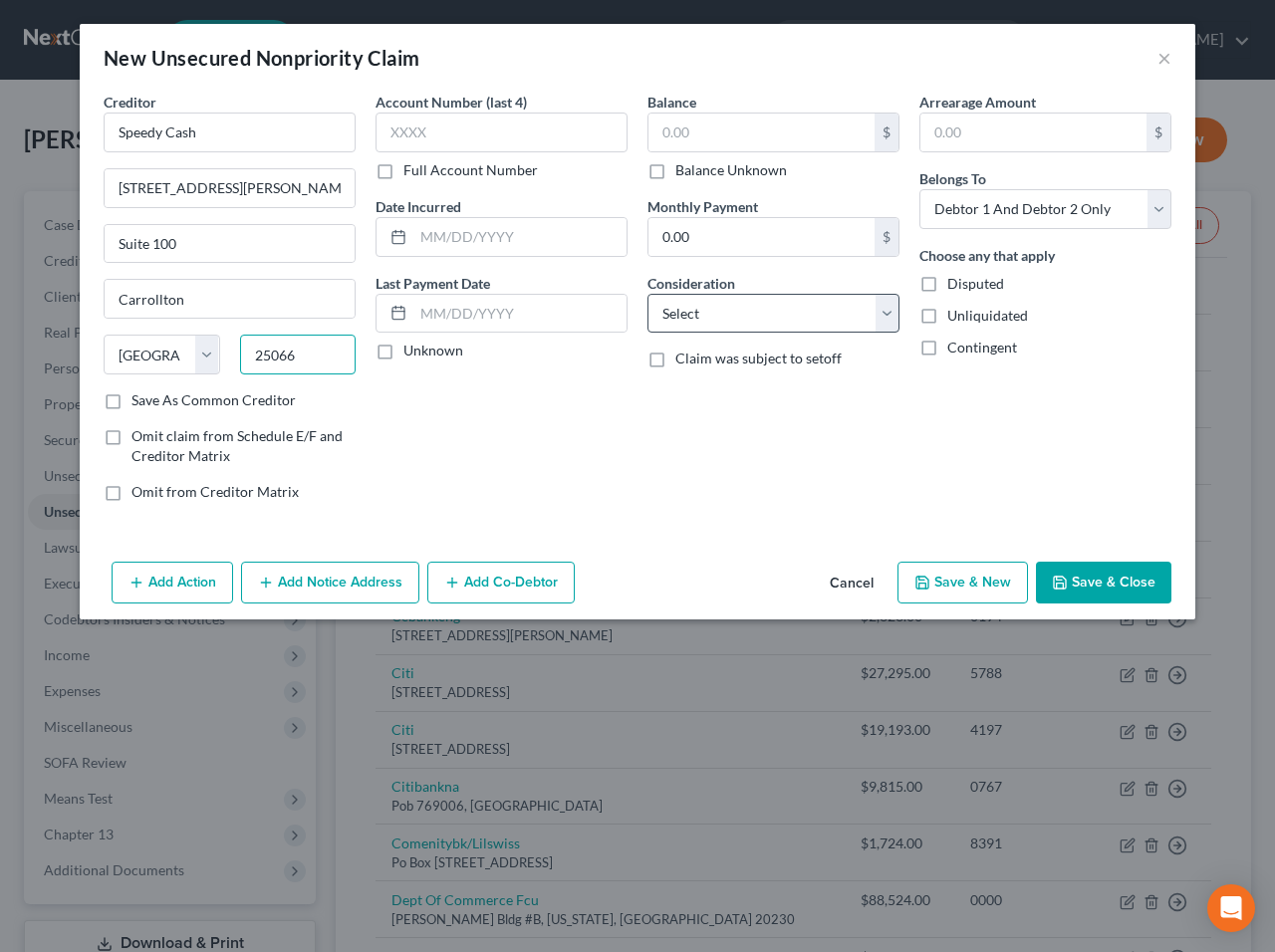 type on "25066" 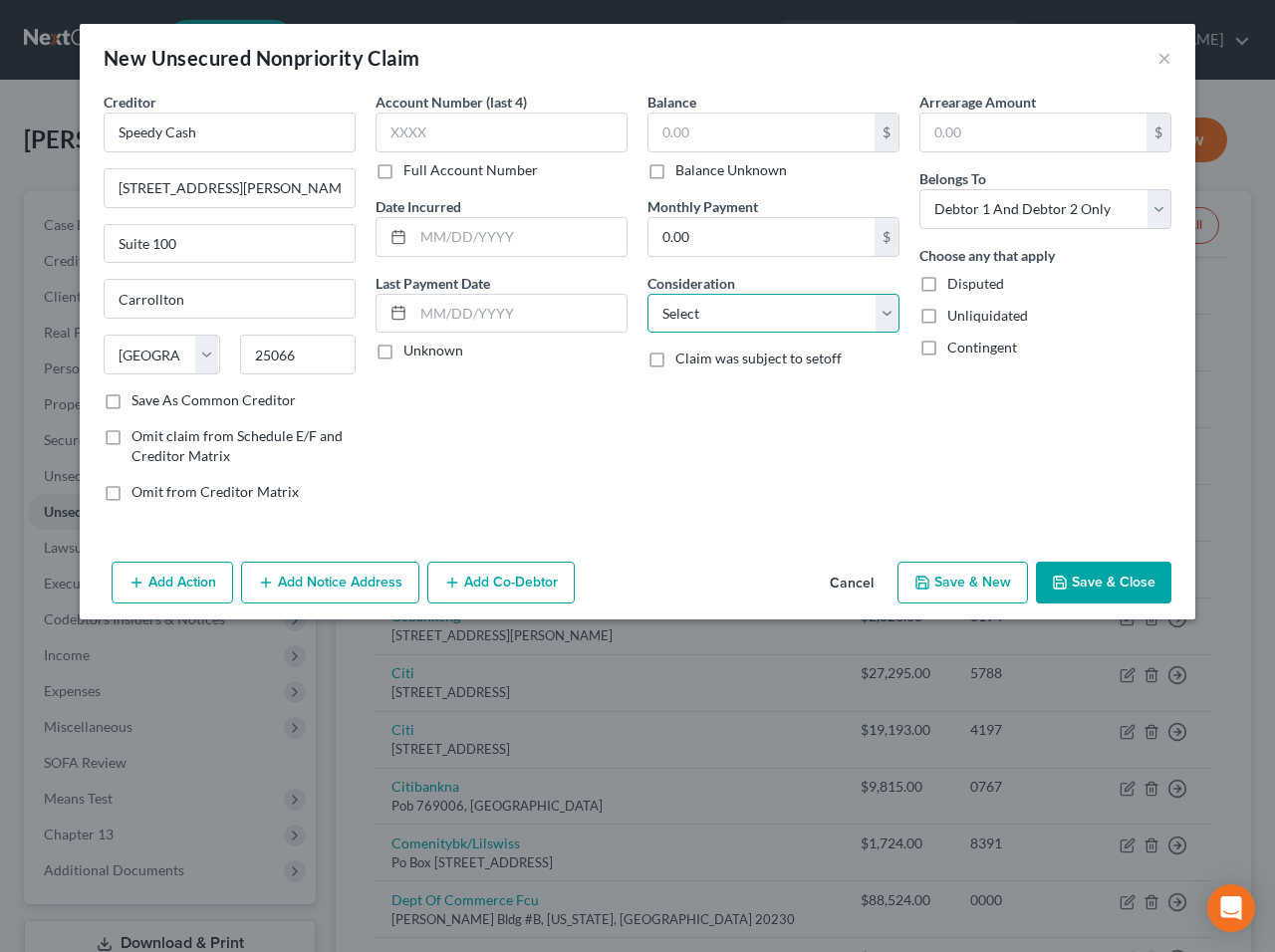 select on "10" 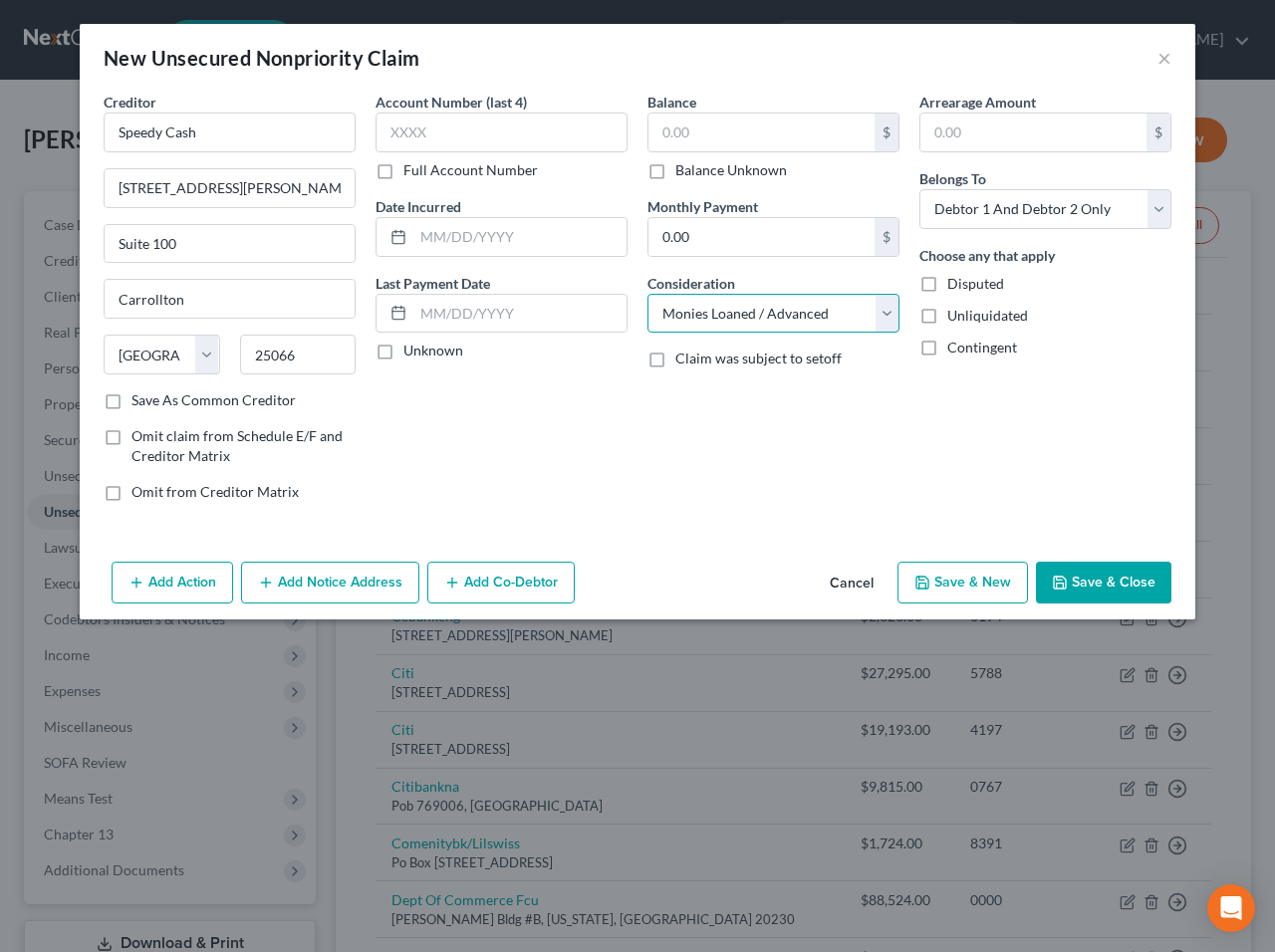 click on "Monies Loaned / Advanced" at bounding box center [0, 0] 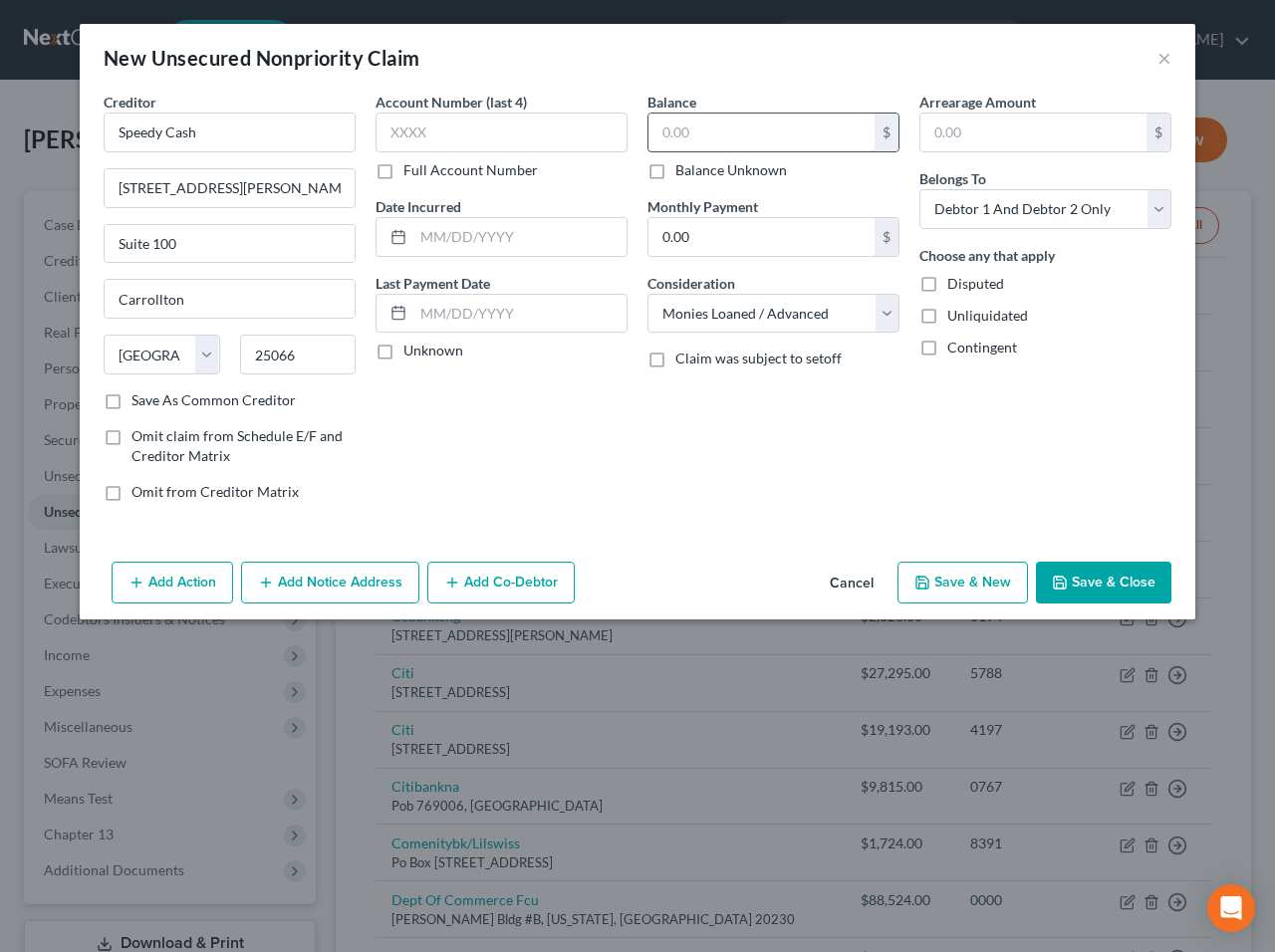click at bounding box center (761, 132) 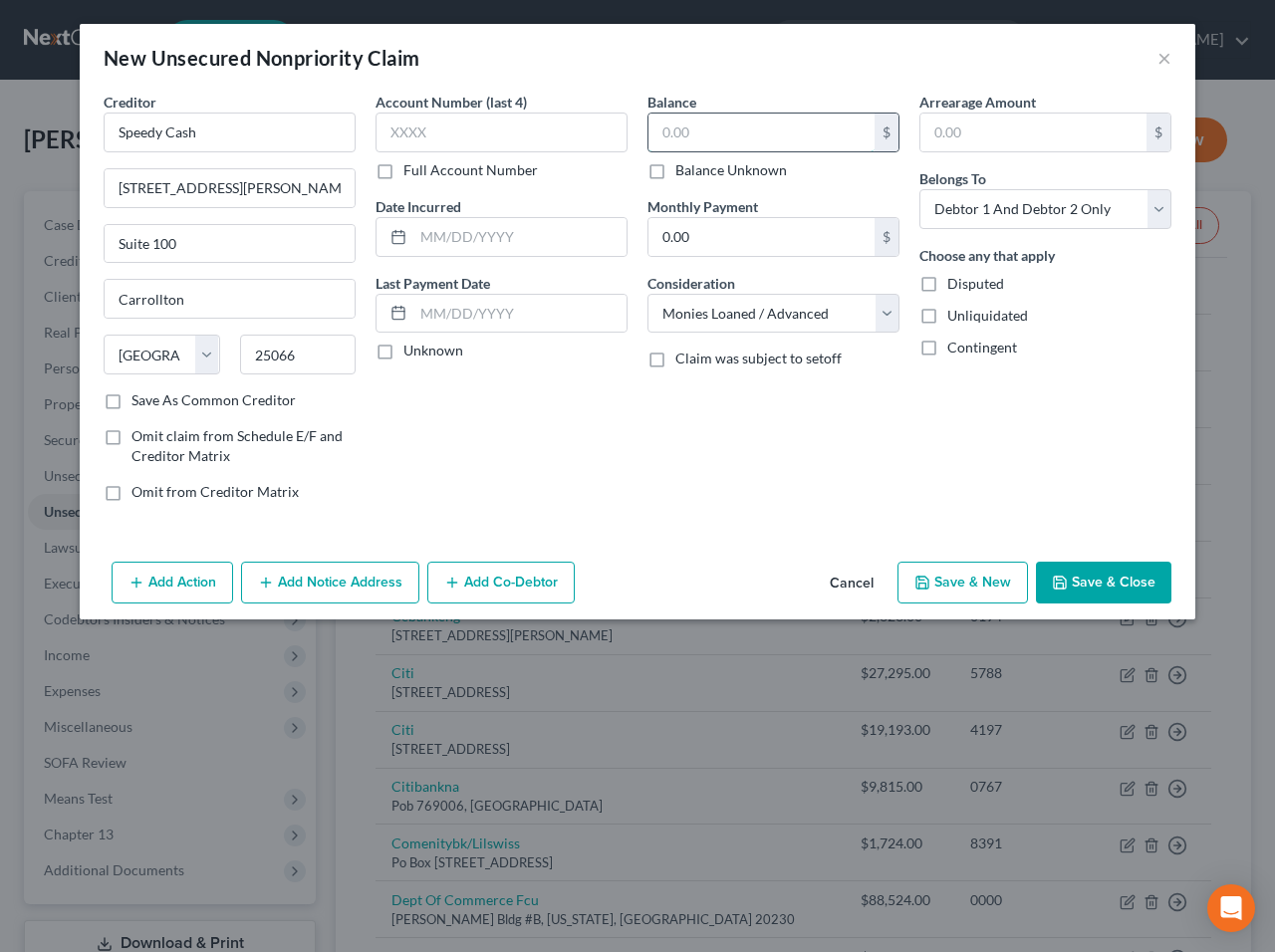 click at bounding box center [761, 132] 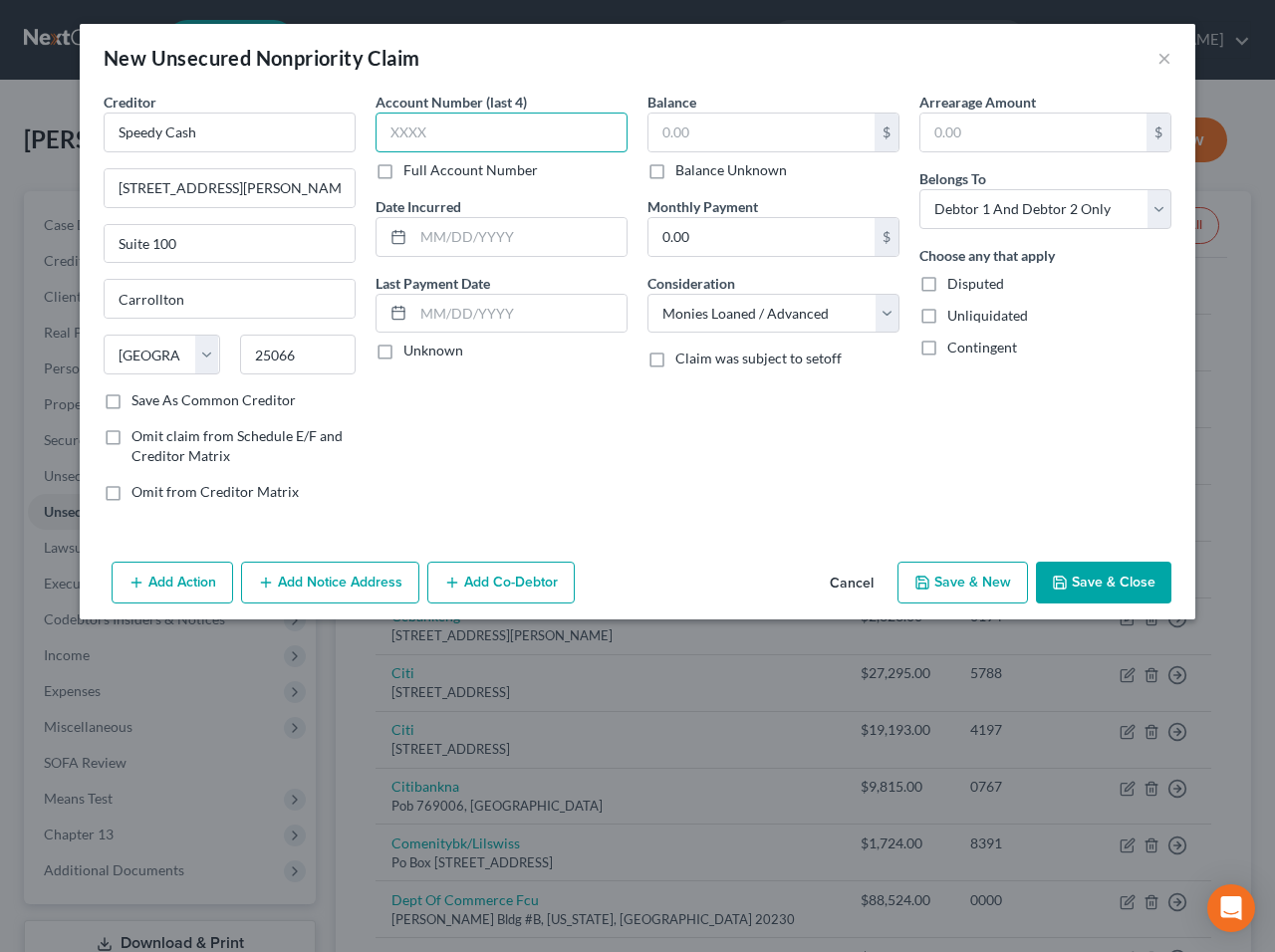 click at bounding box center [501, 132] 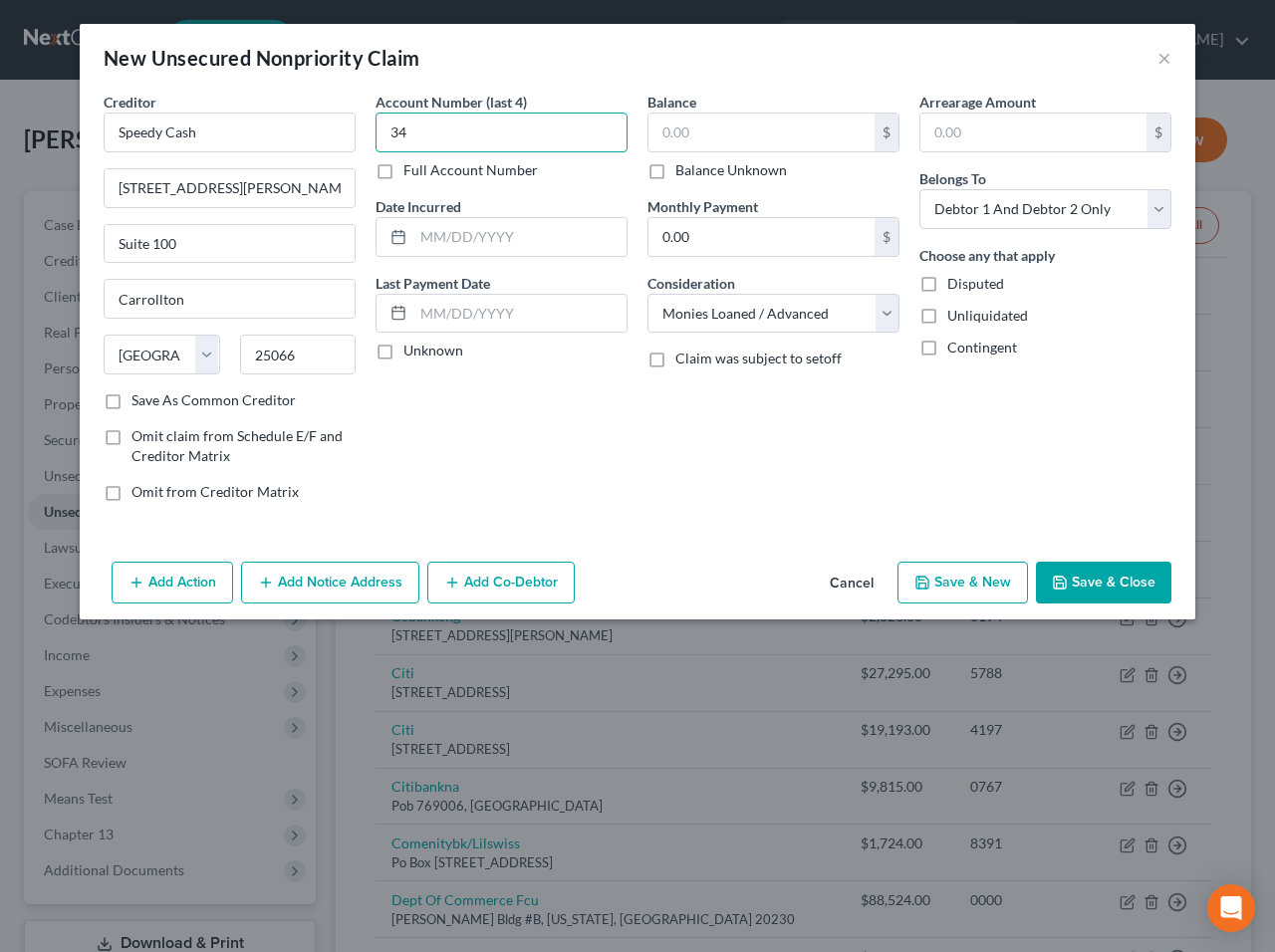 type on "3" 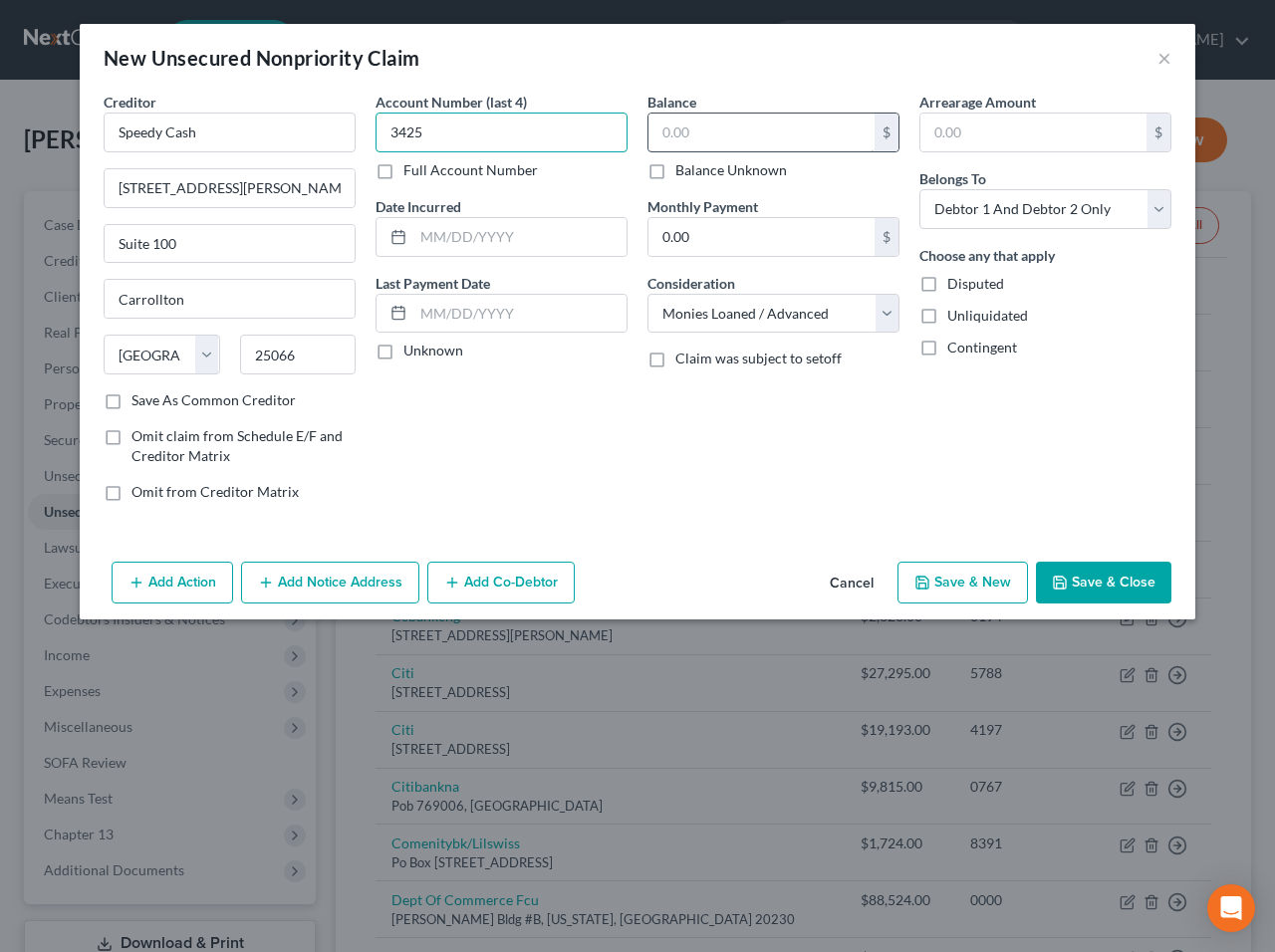 type on "3425" 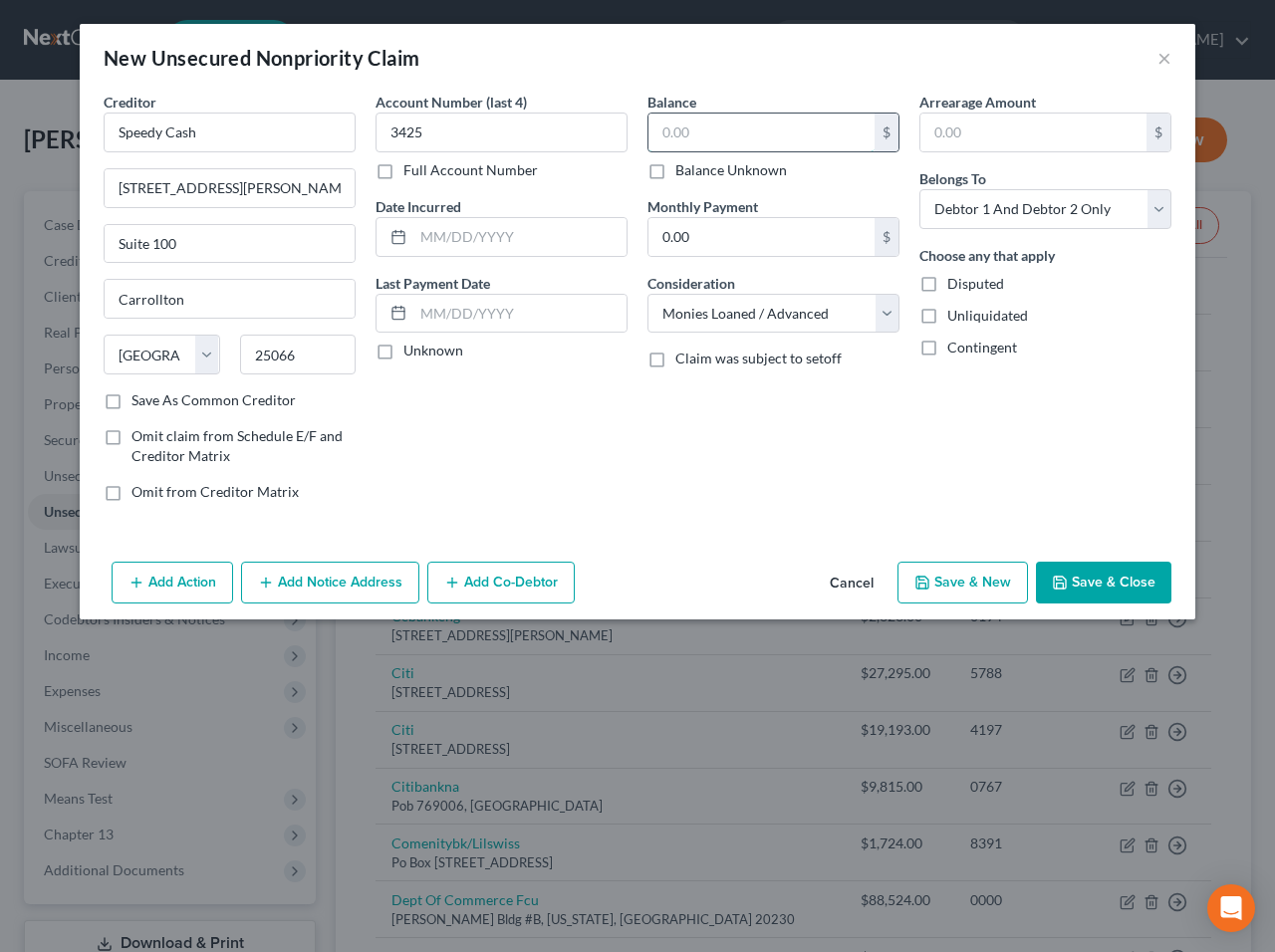 click at bounding box center (761, 132) 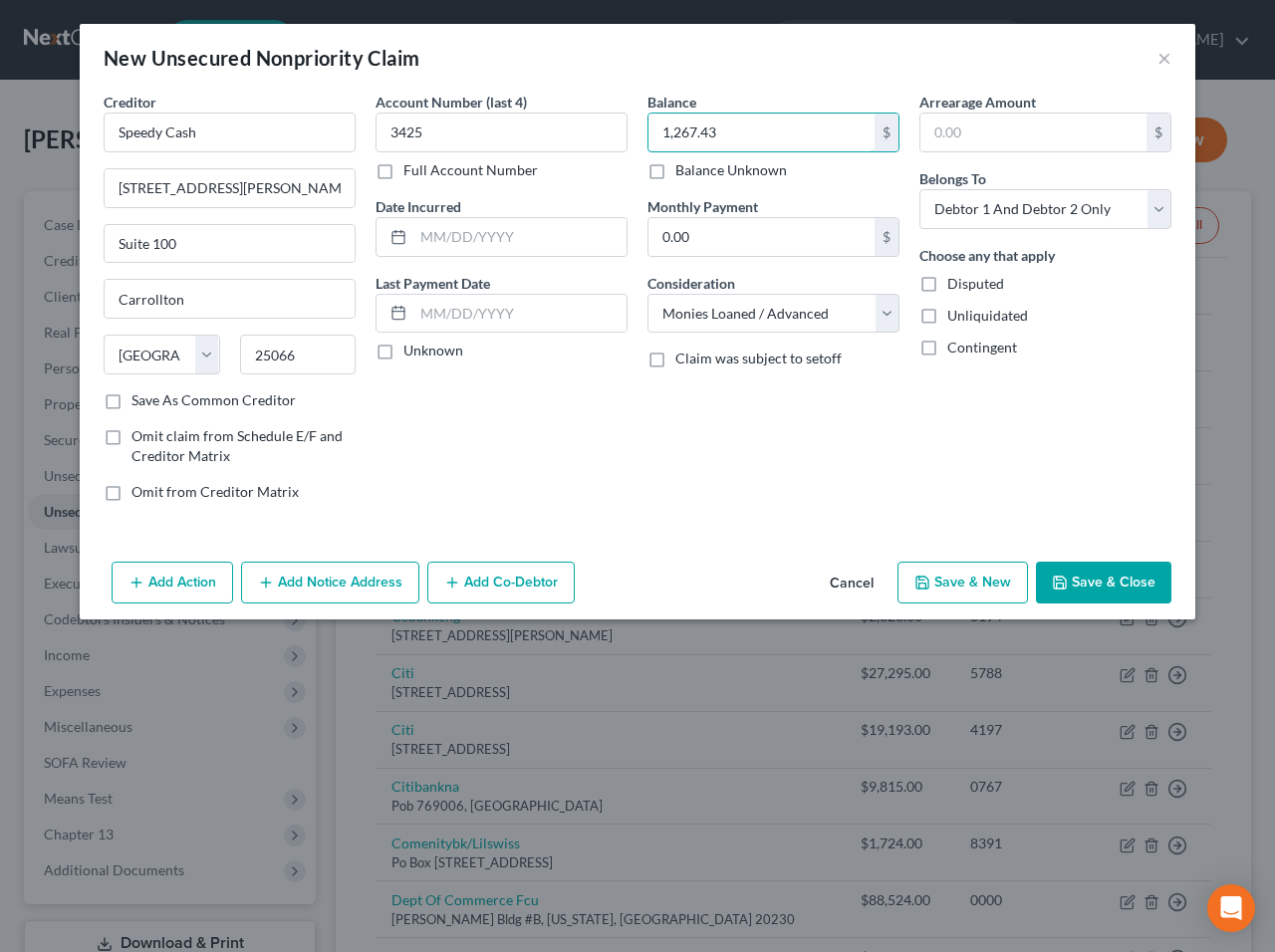 type on "1,267.43" 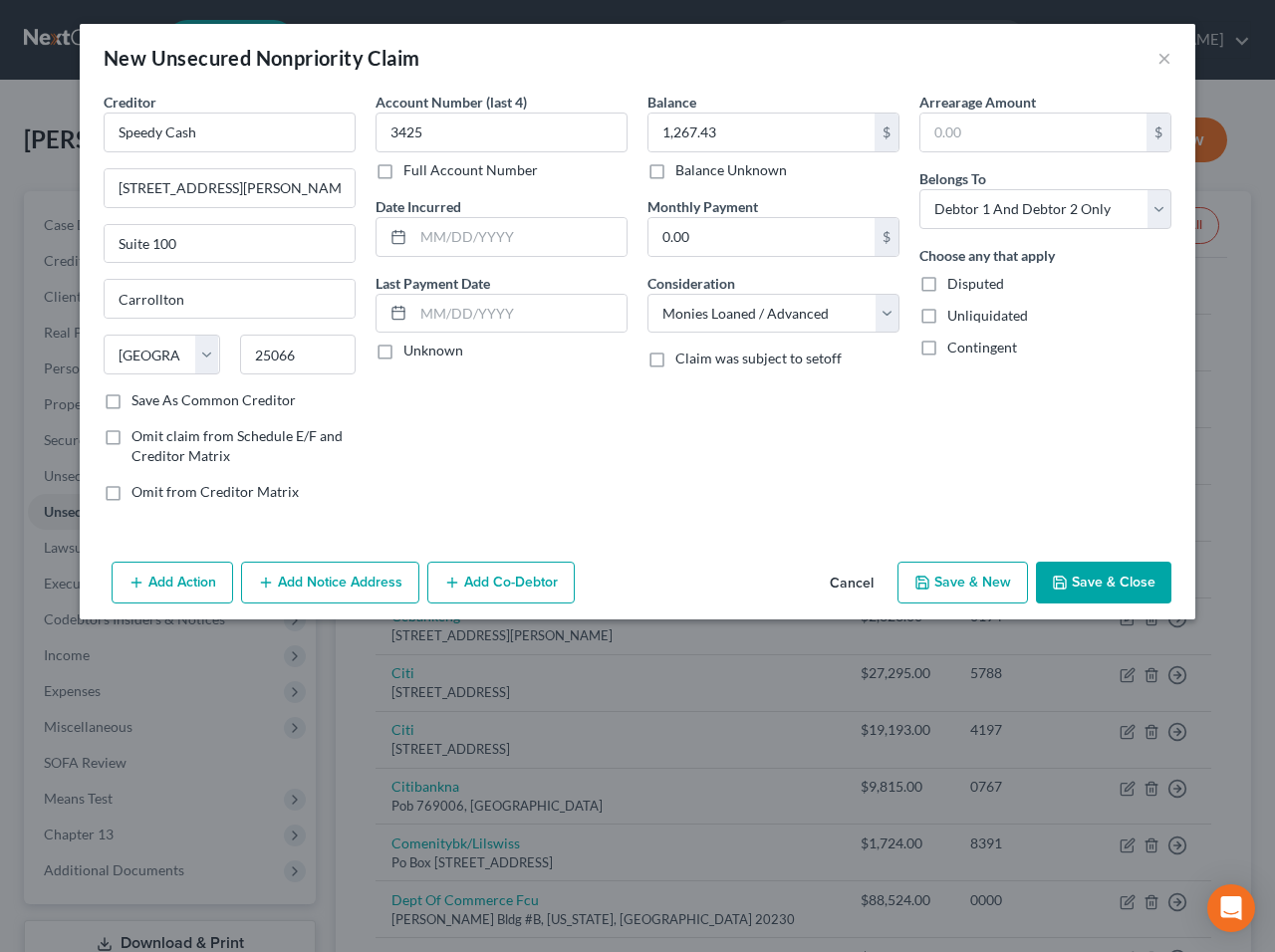 click on "Add Notice Address" at bounding box center [330, 583] 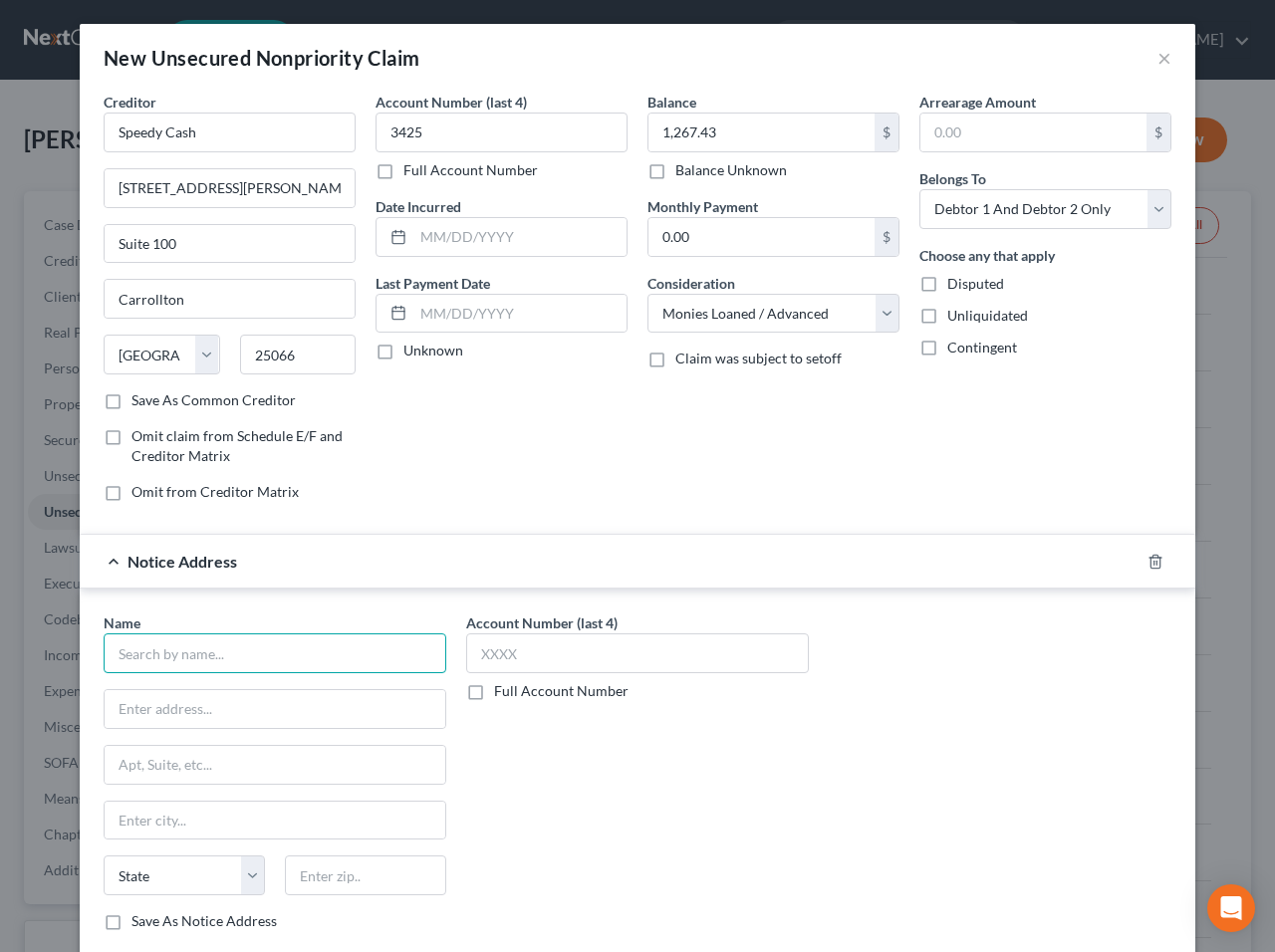 click at bounding box center [275, 653] 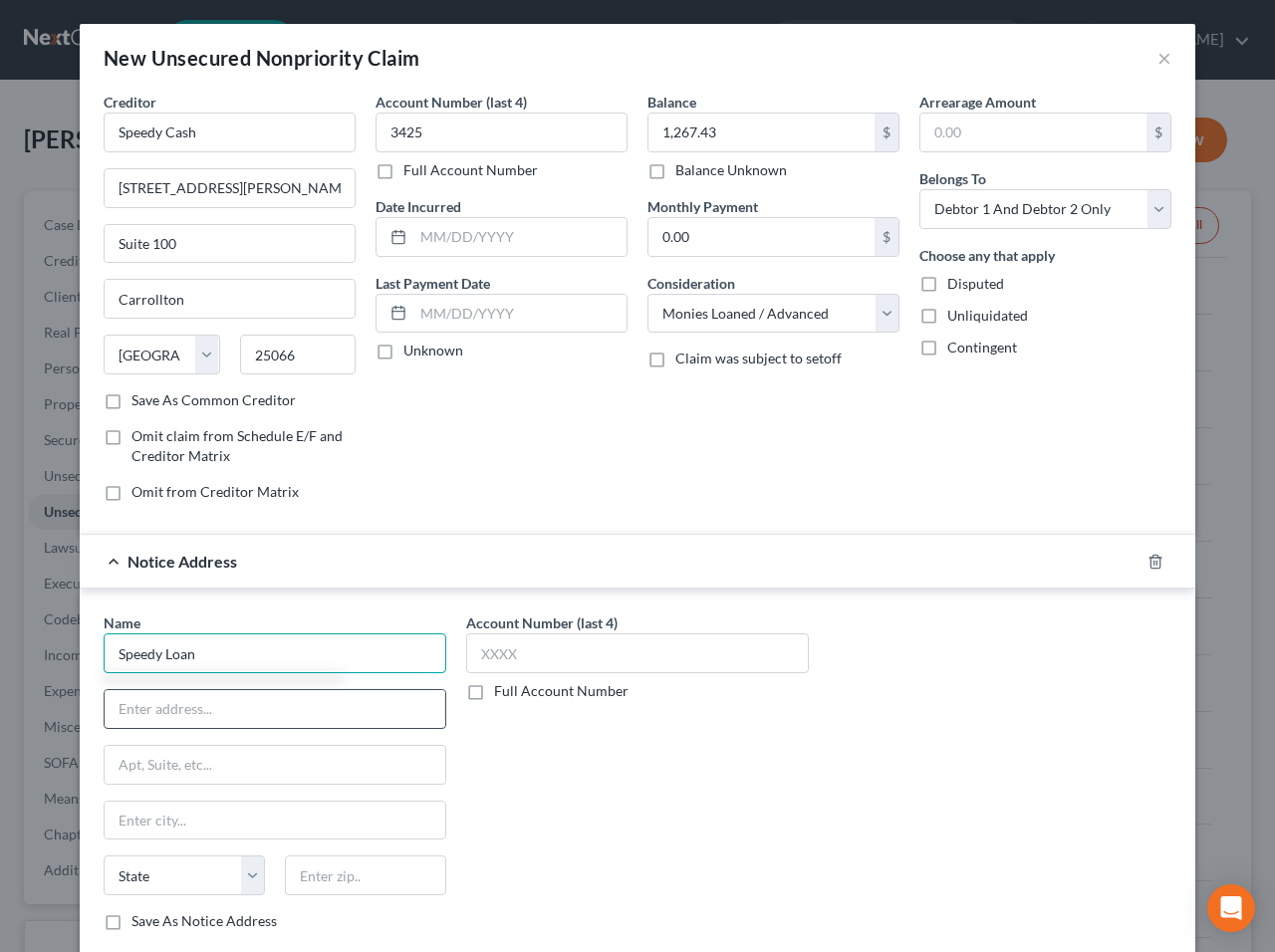 type on "Speedy Loan" 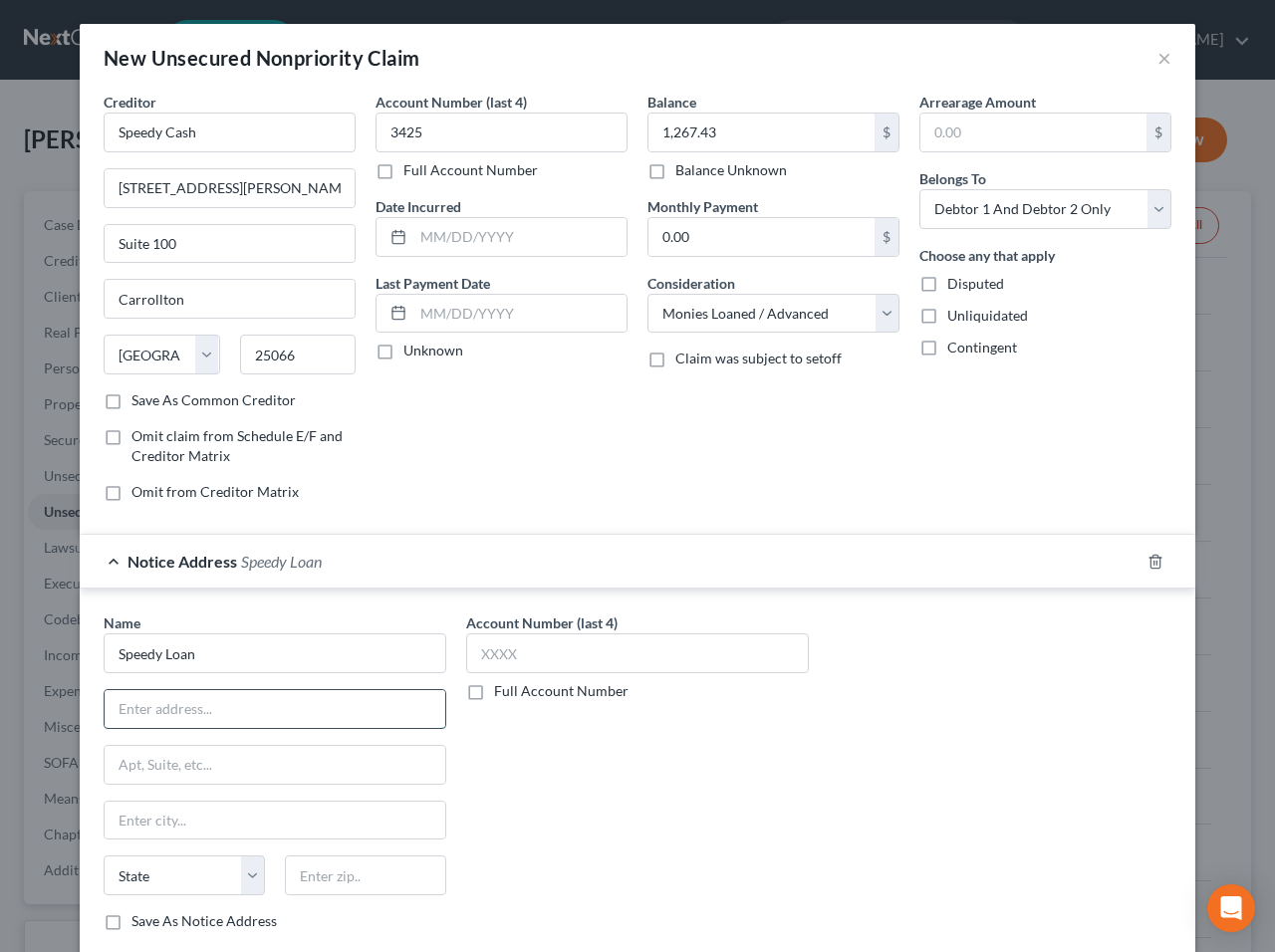 click at bounding box center (275, 709) 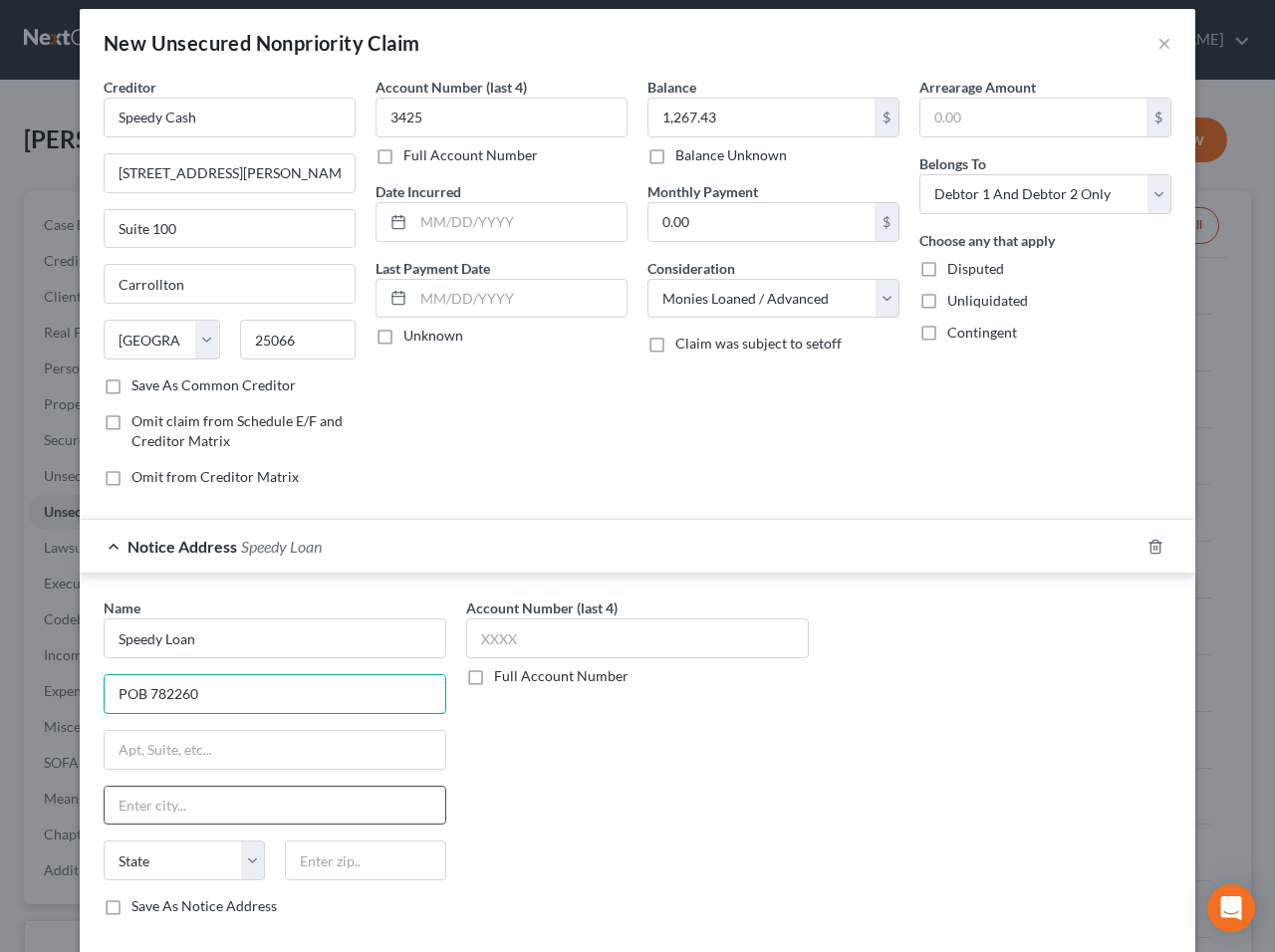scroll, scrollTop: 10, scrollLeft: 0, axis: vertical 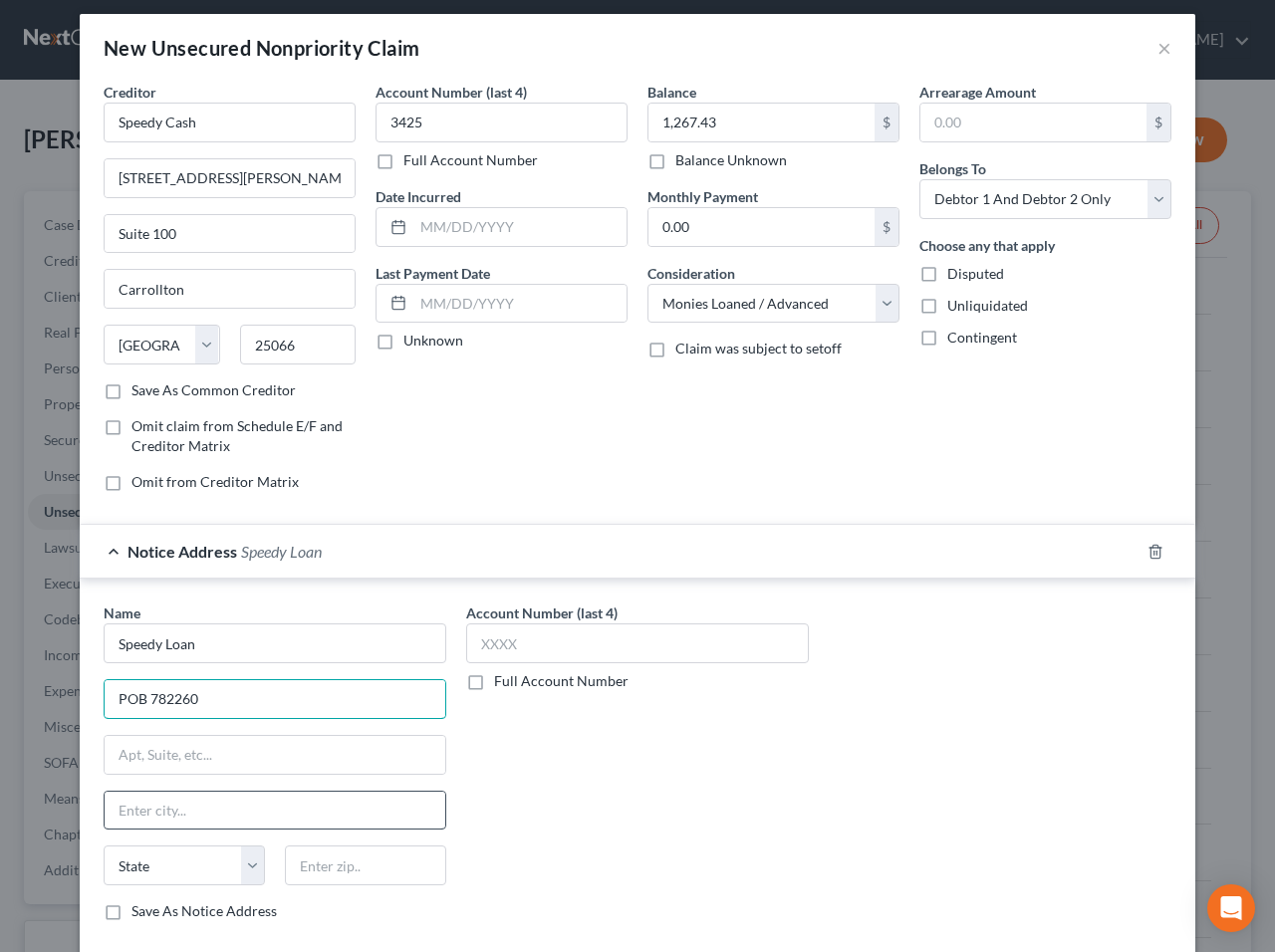 type on "POB 782260" 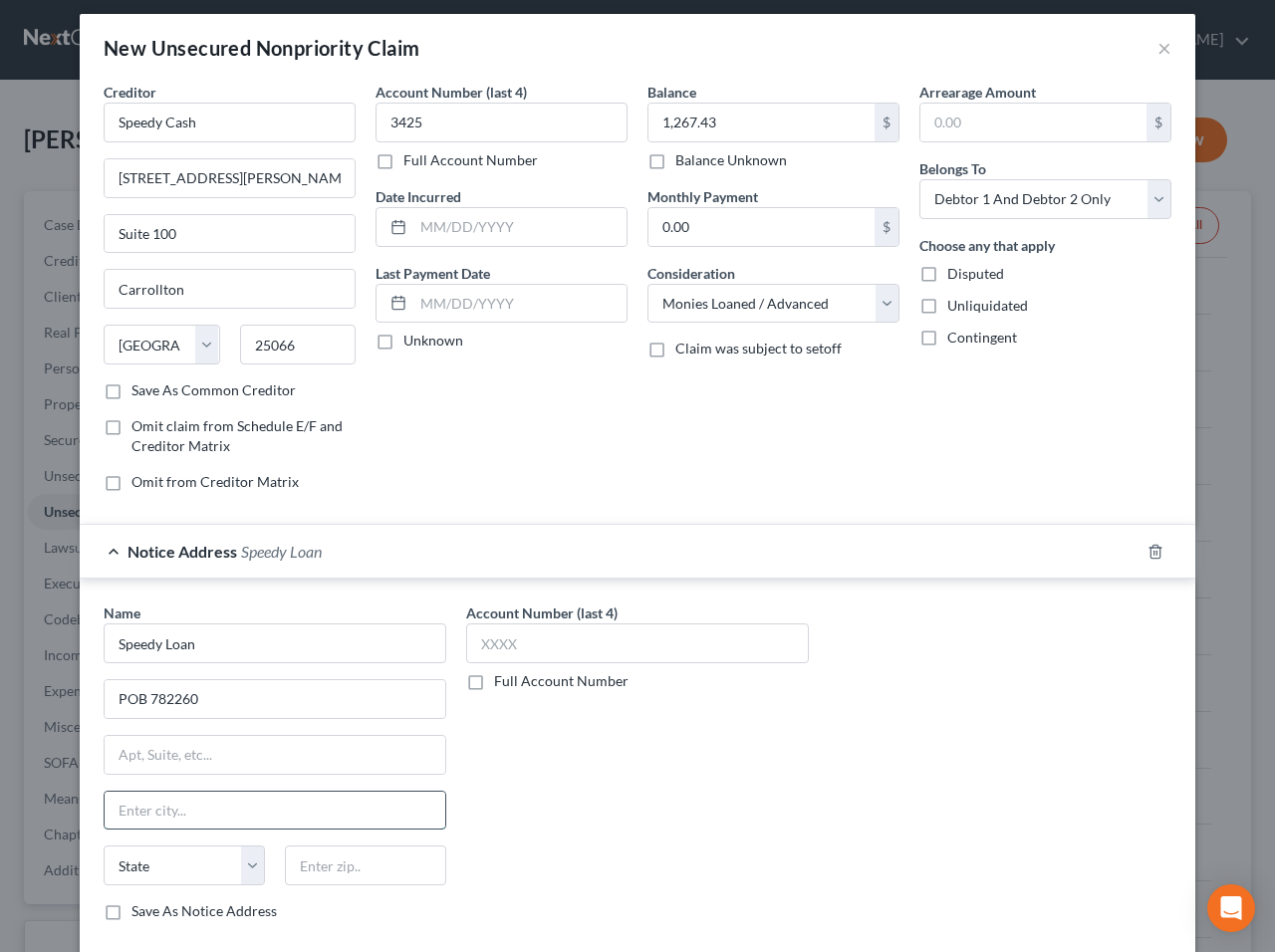 click at bounding box center [275, 811] 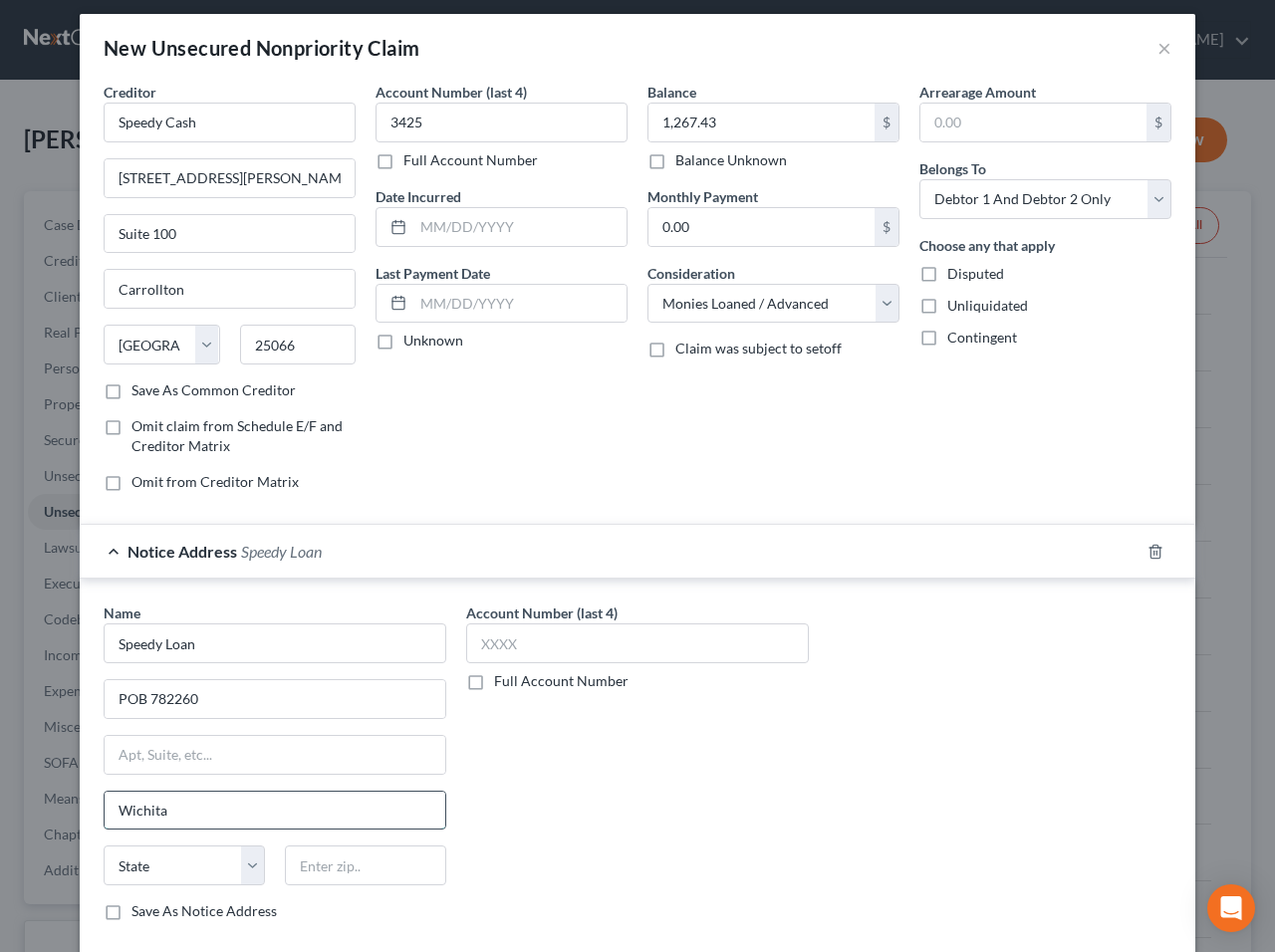 type on "Wichita" 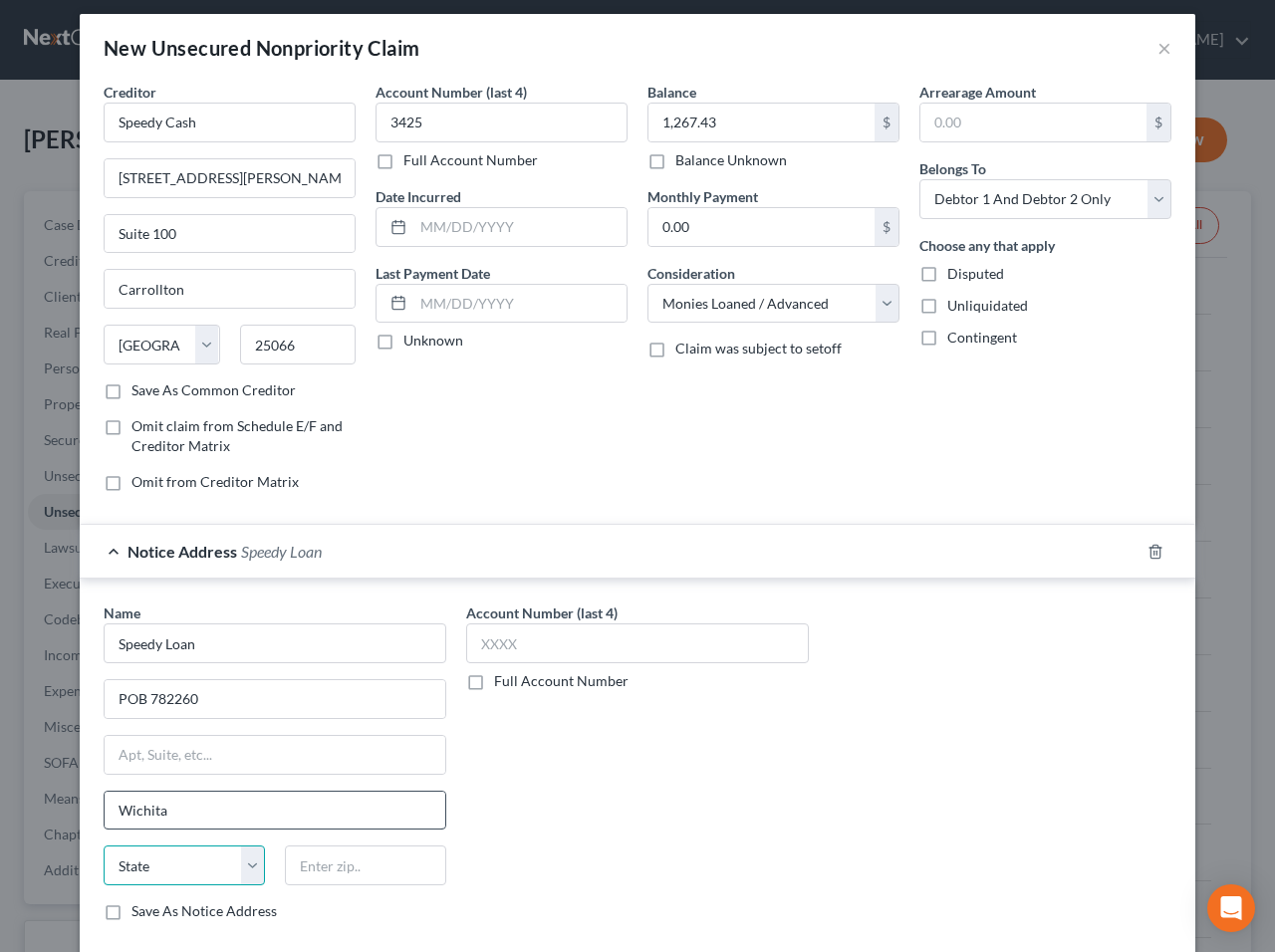 select on "17" 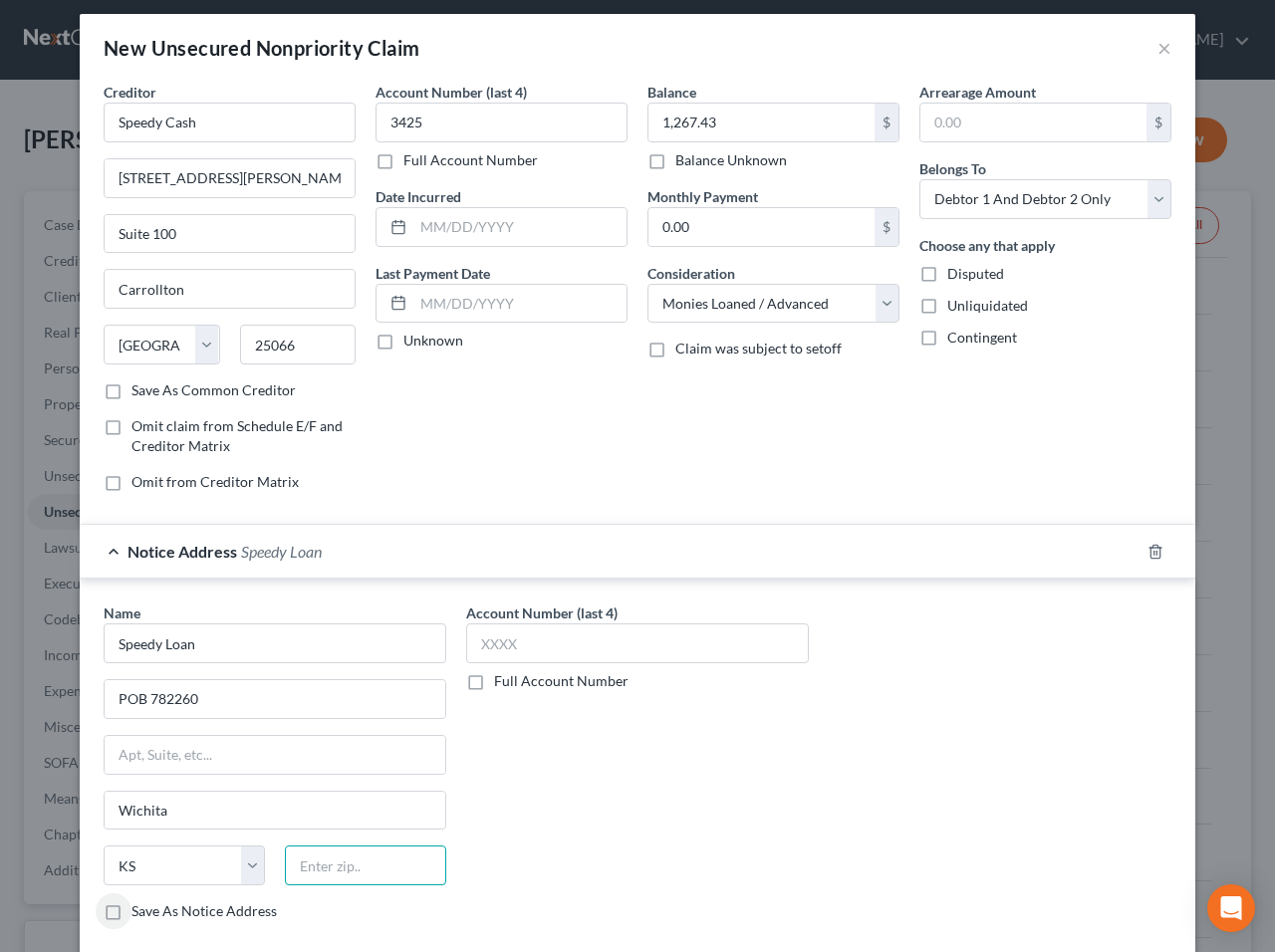 click at bounding box center [366, 865] 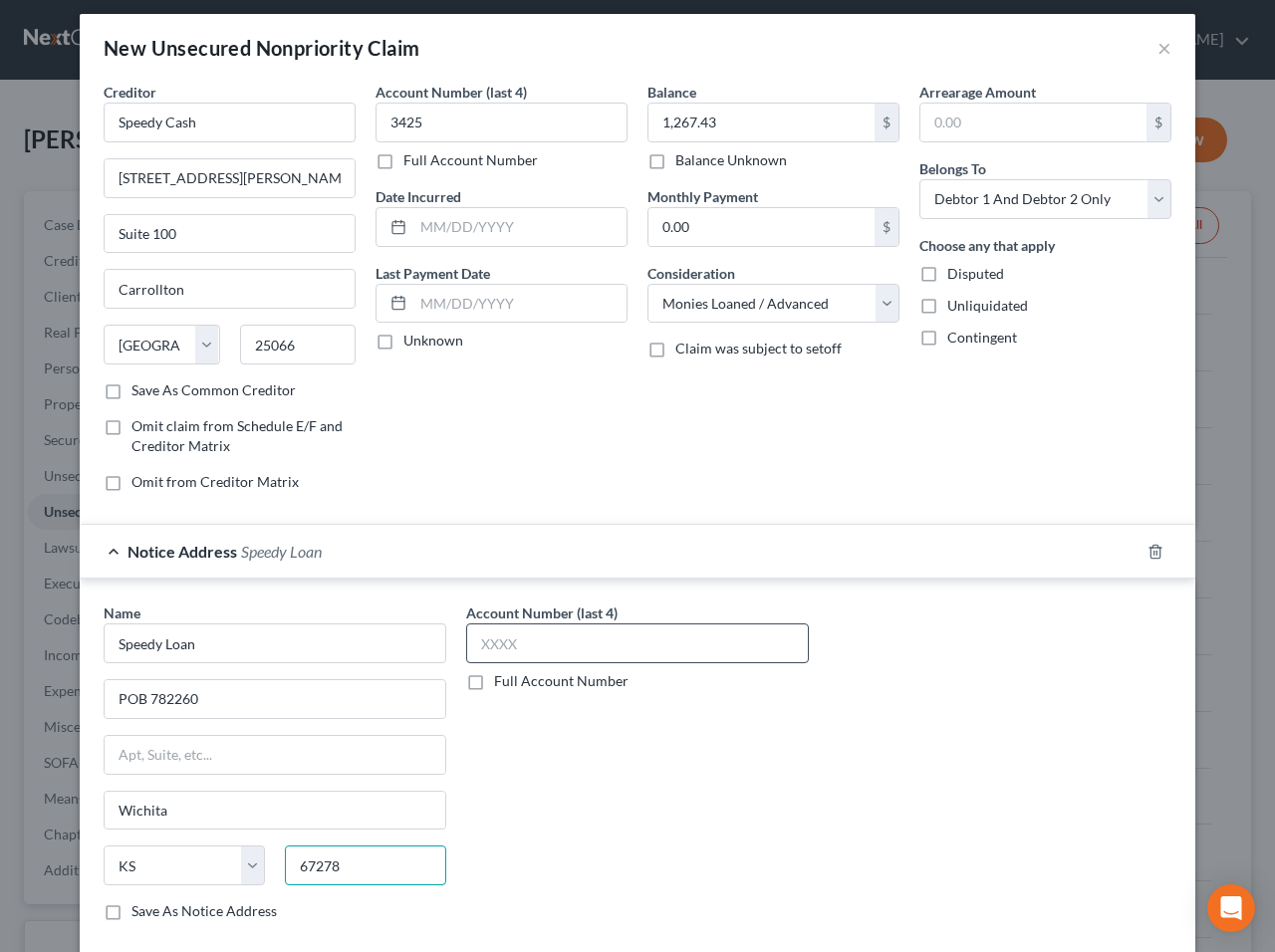type on "67278" 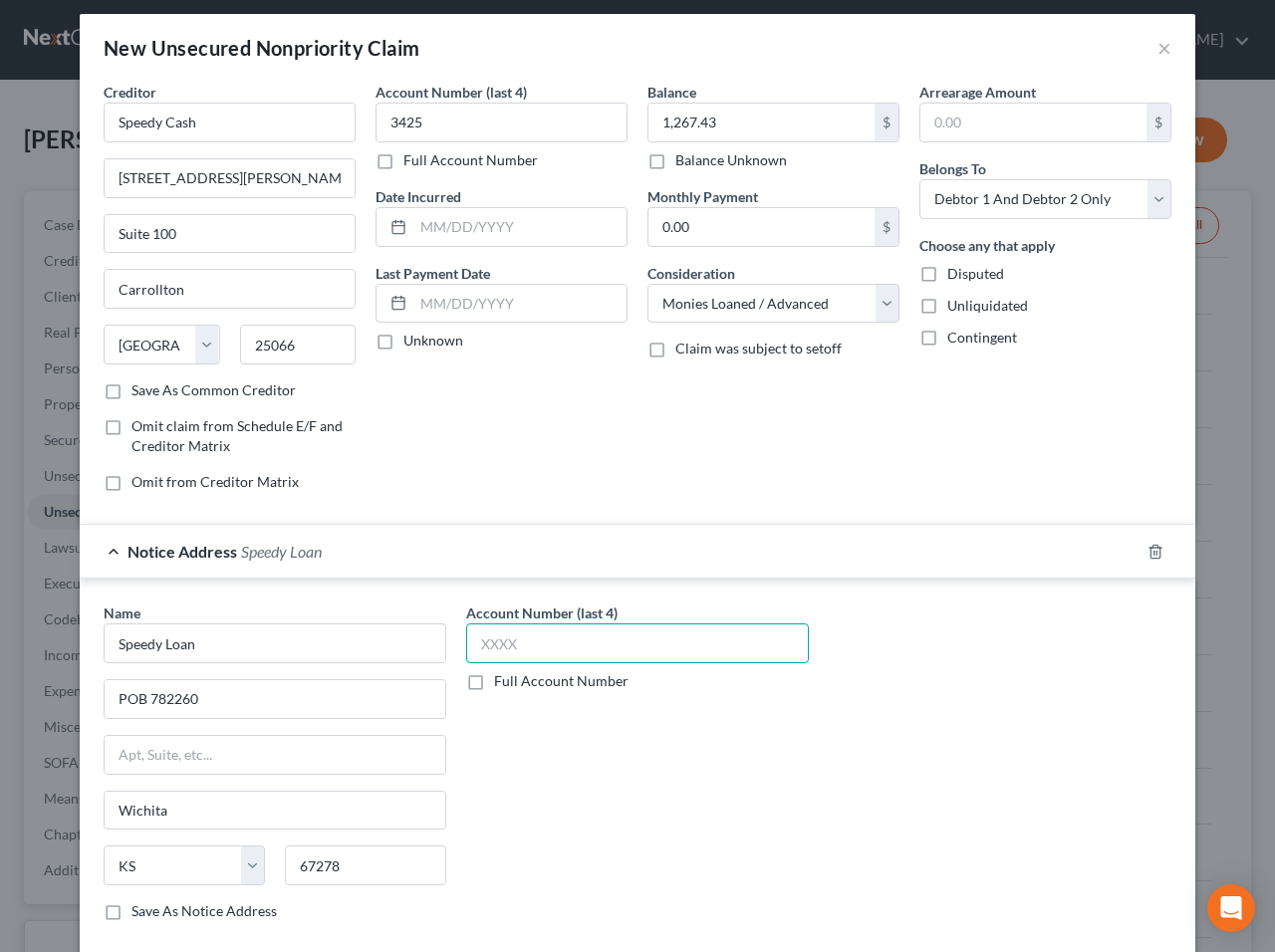 click at bounding box center (638, 643) 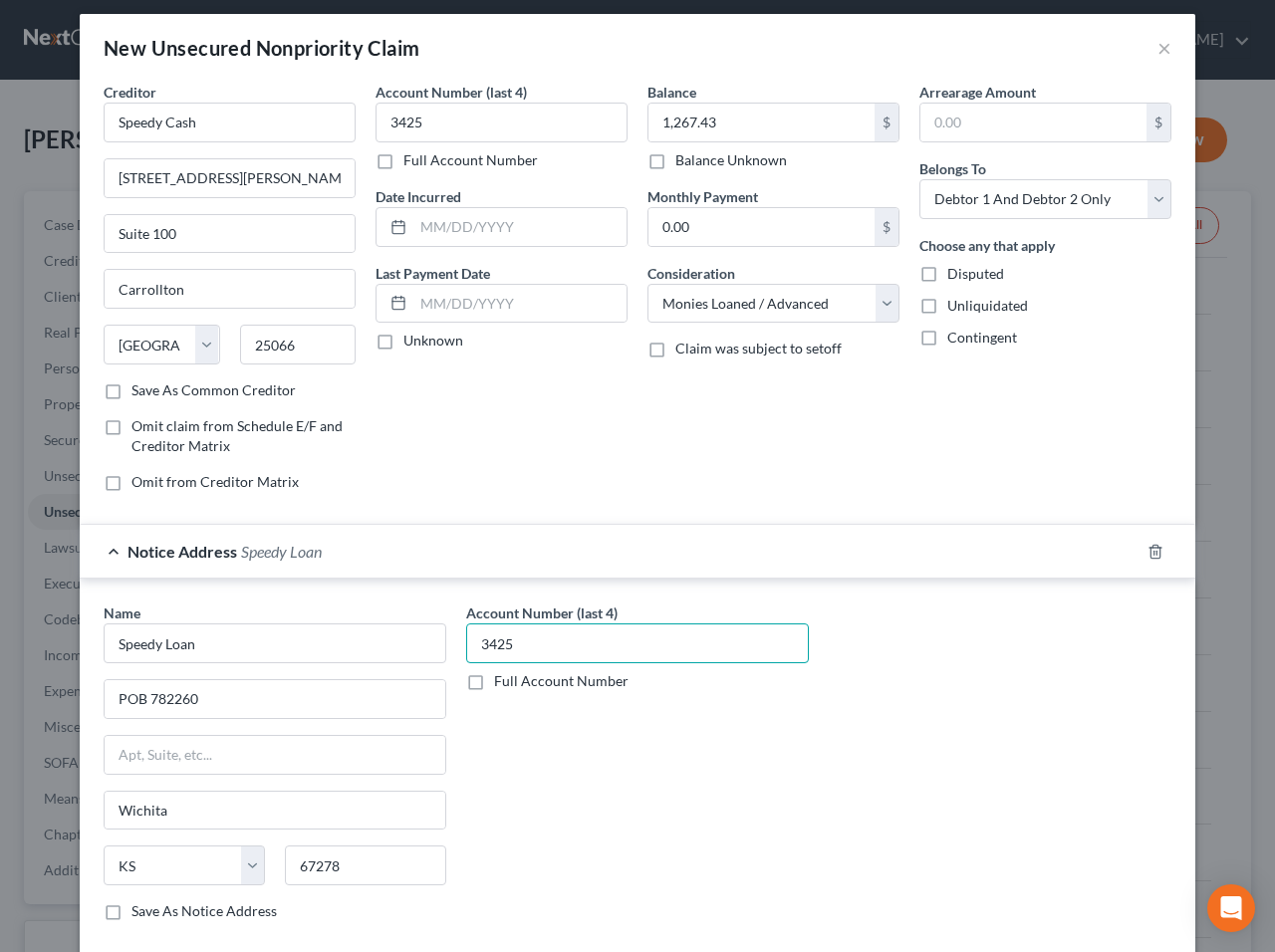 scroll, scrollTop: 120, scrollLeft: 0, axis: vertical 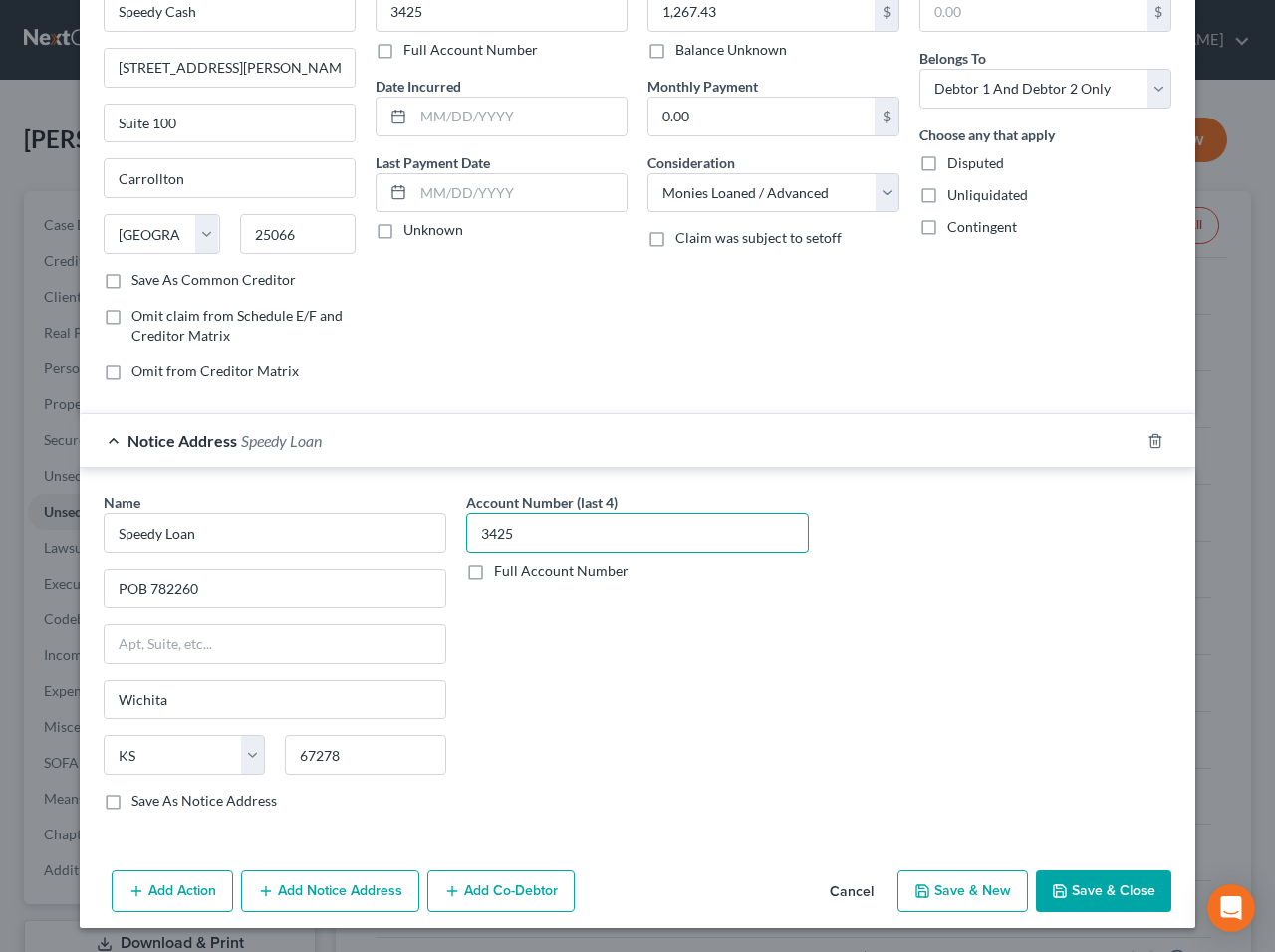 type on "3425" 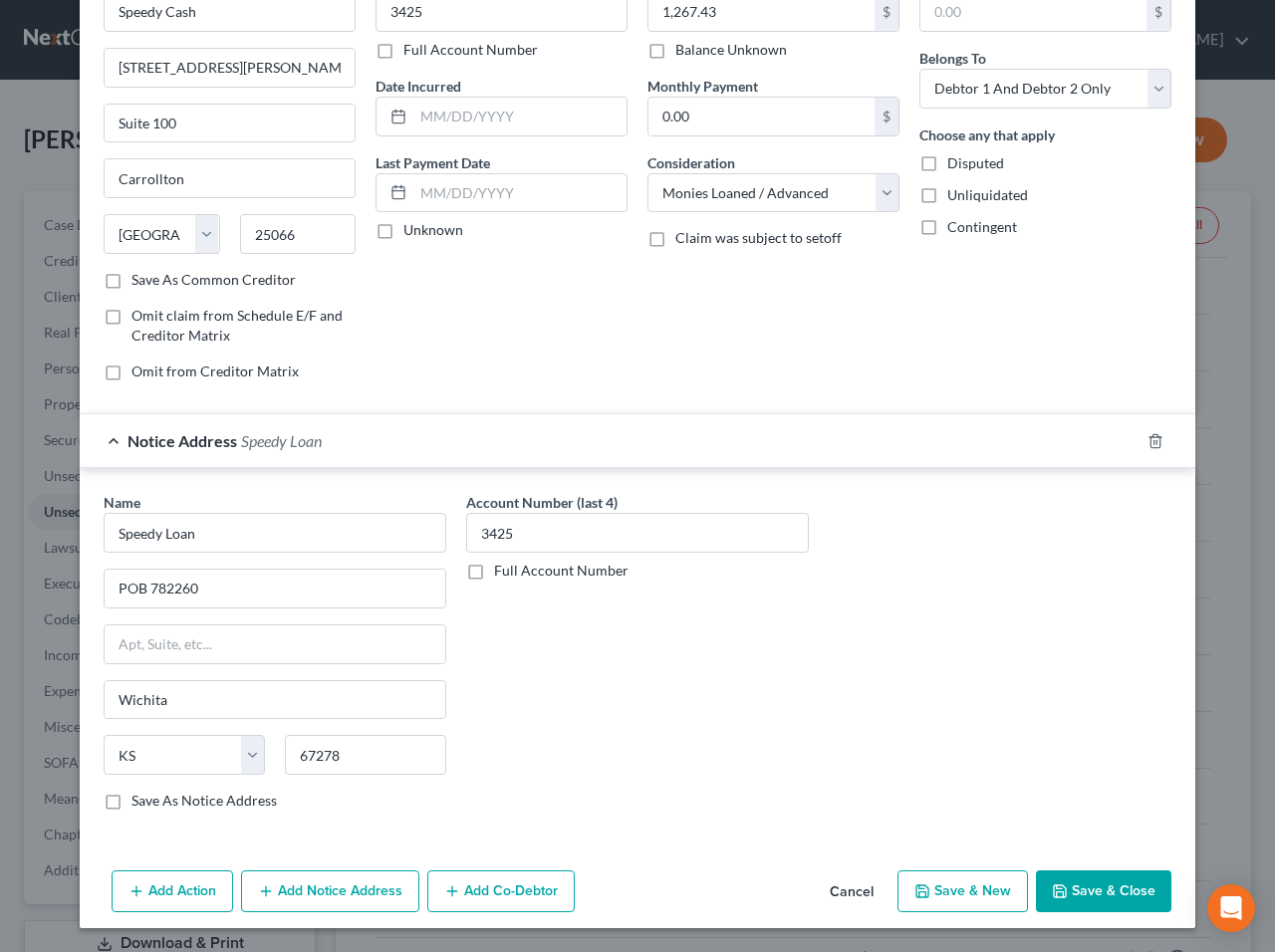 drag, startPoint x: 1096, startPoint y: 883, endPoint x: 1094, endPoint y: 793, distance: 90.02222 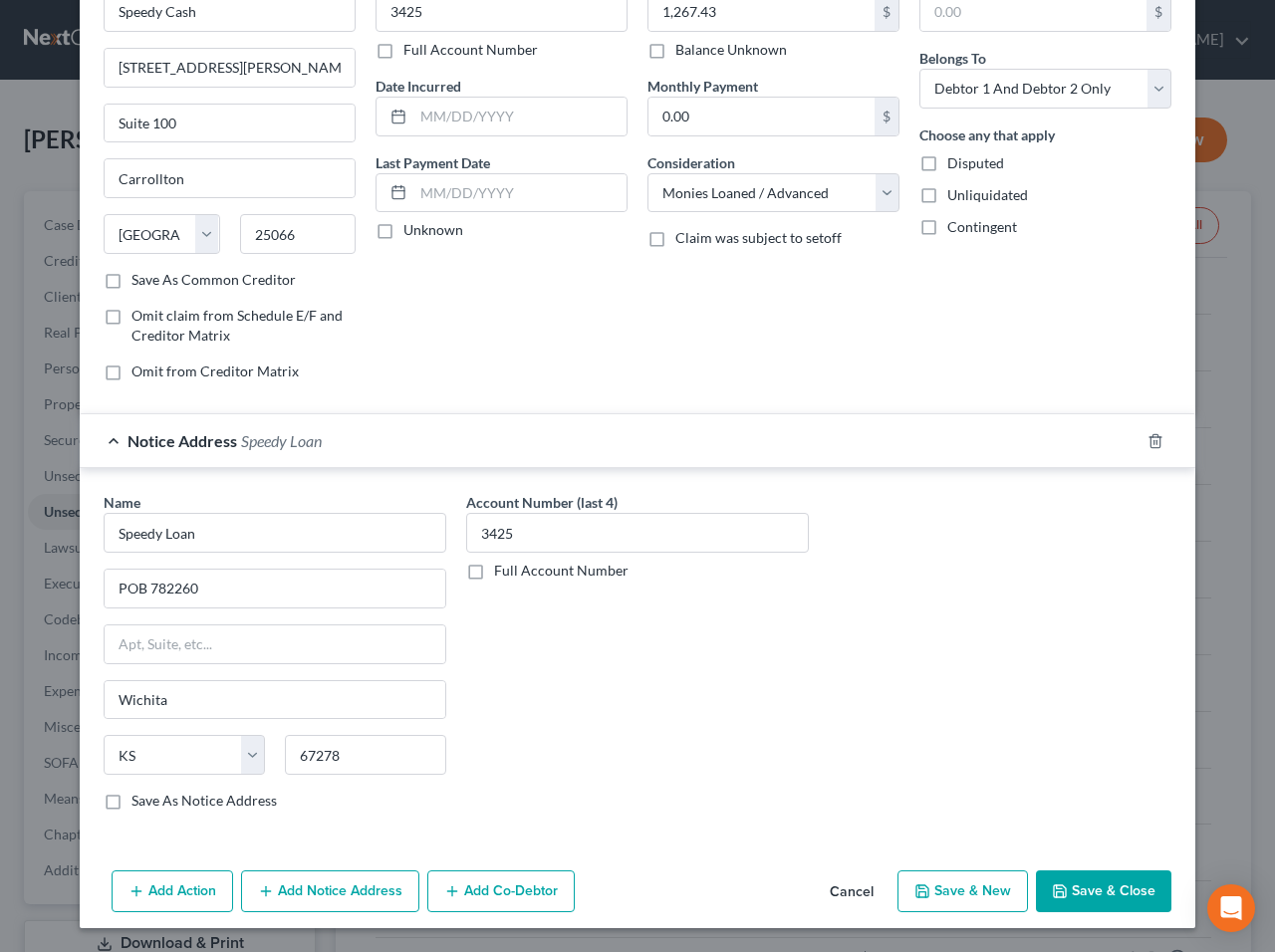 click on "Save & Close" at bounding box center [1104, 891] 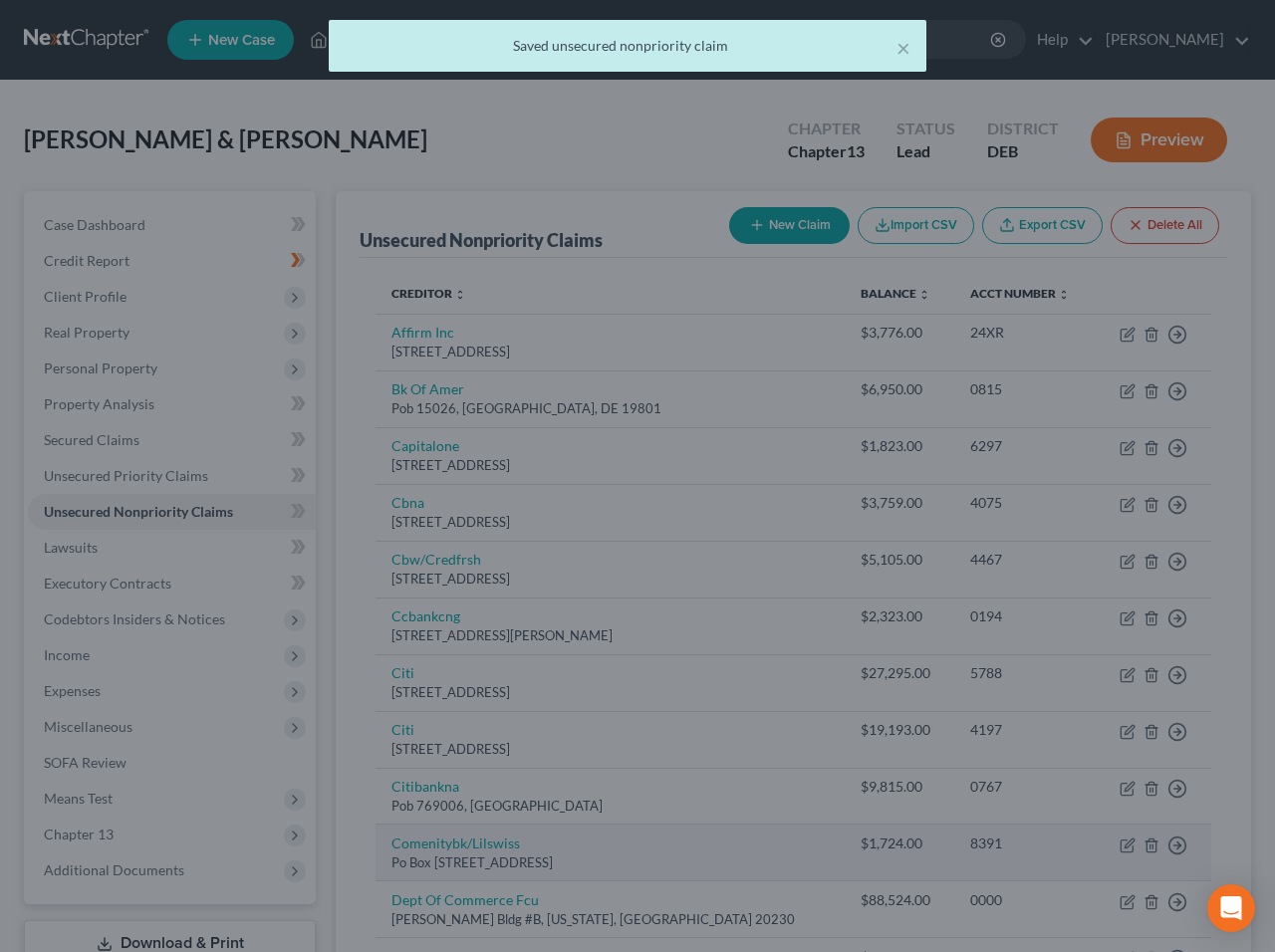 scroll, scrollTop: 0, scrollLeft: 0, axis: both 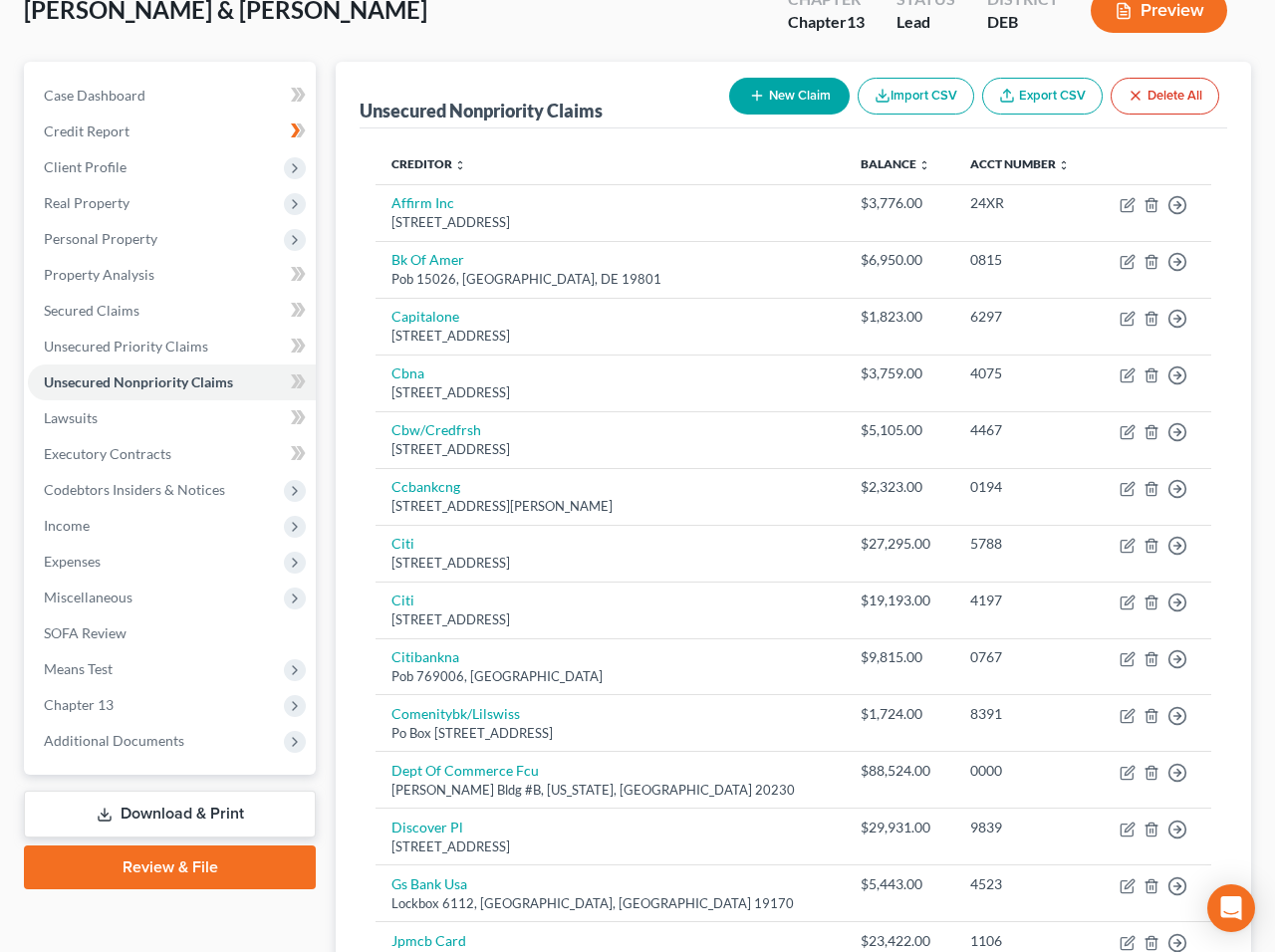 click on "New Claim" at bounding box center [789, 96] 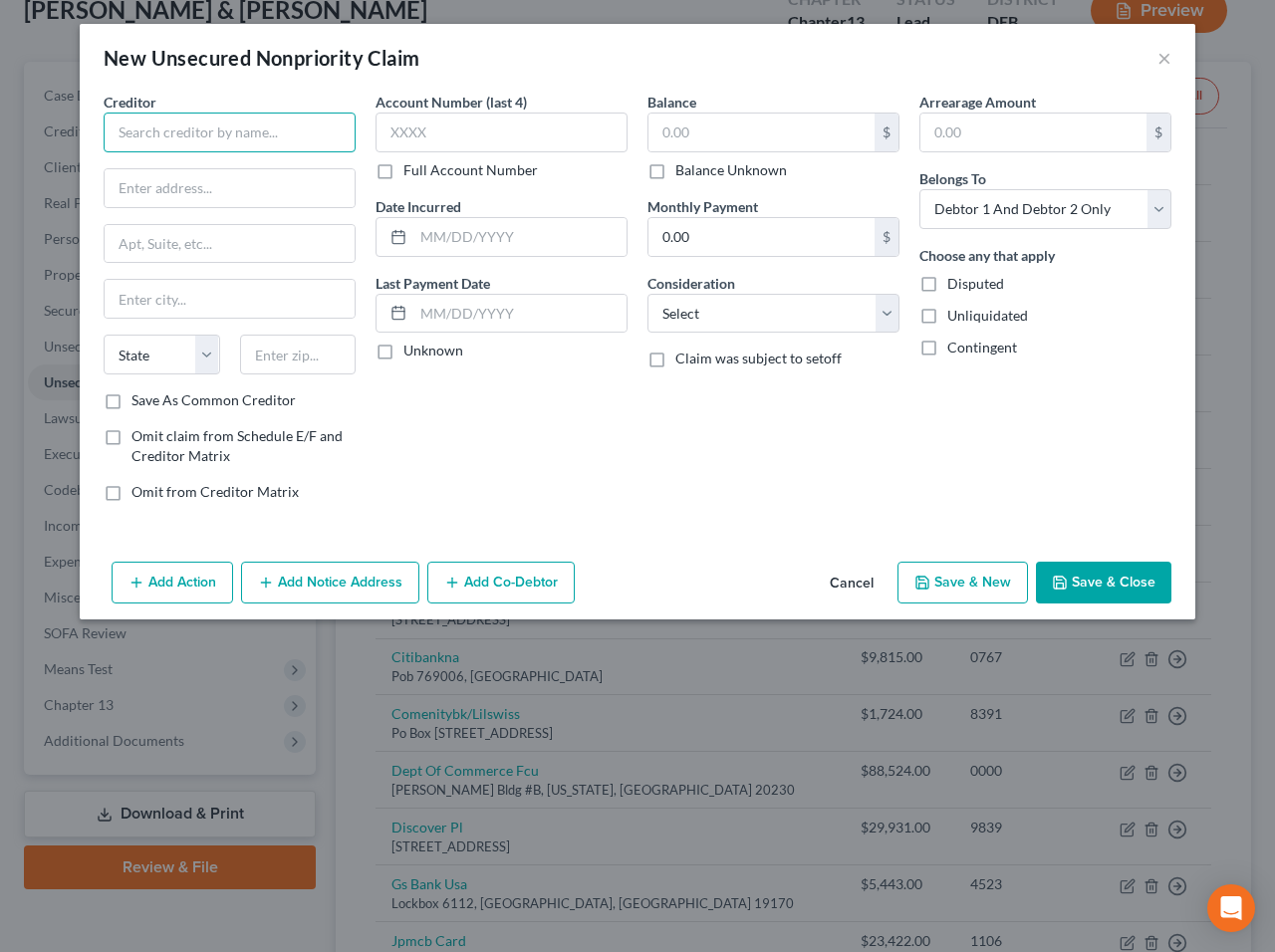 click at bounding box center [229, 132] 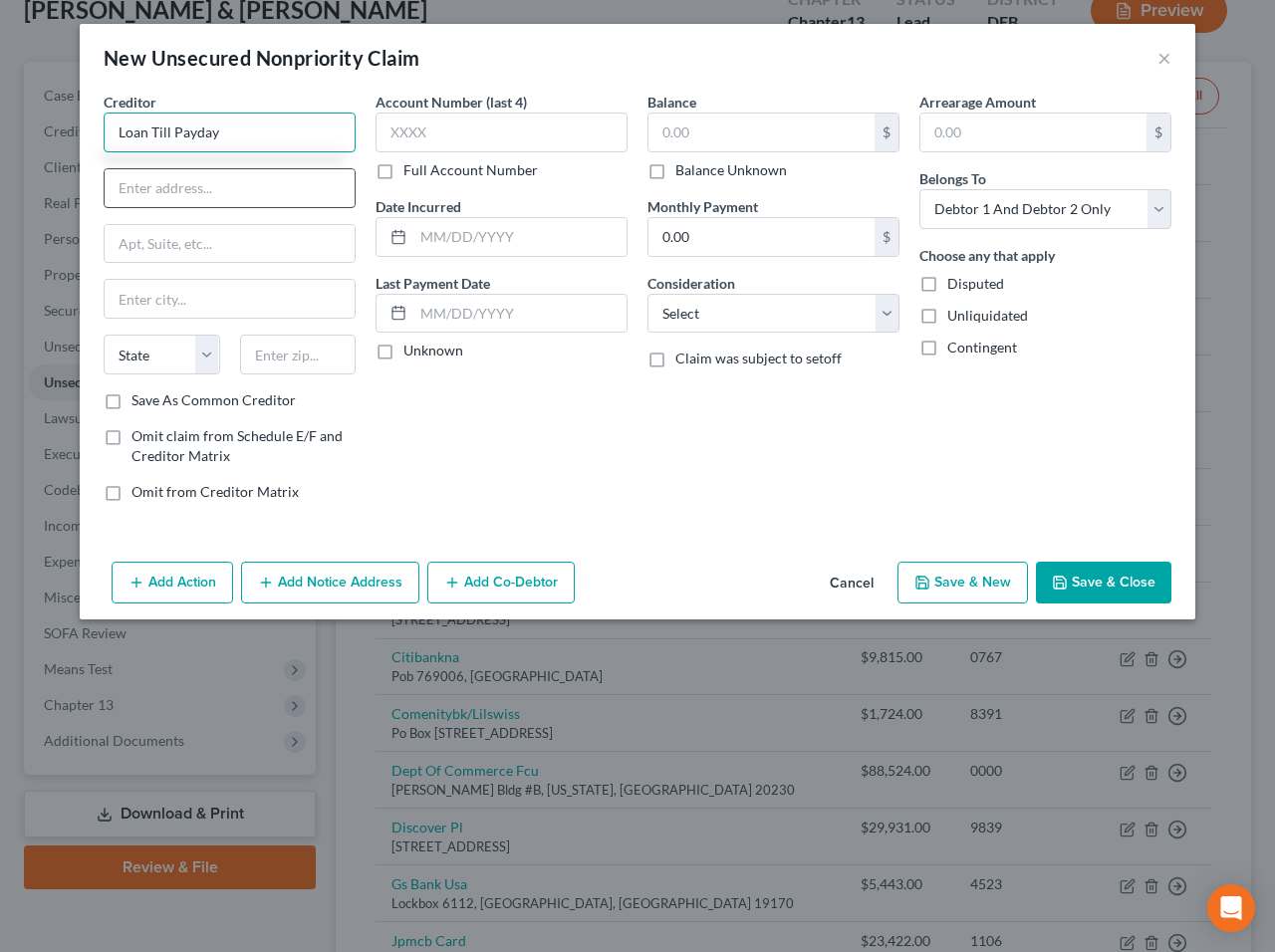 type on "Loan Till Payday" 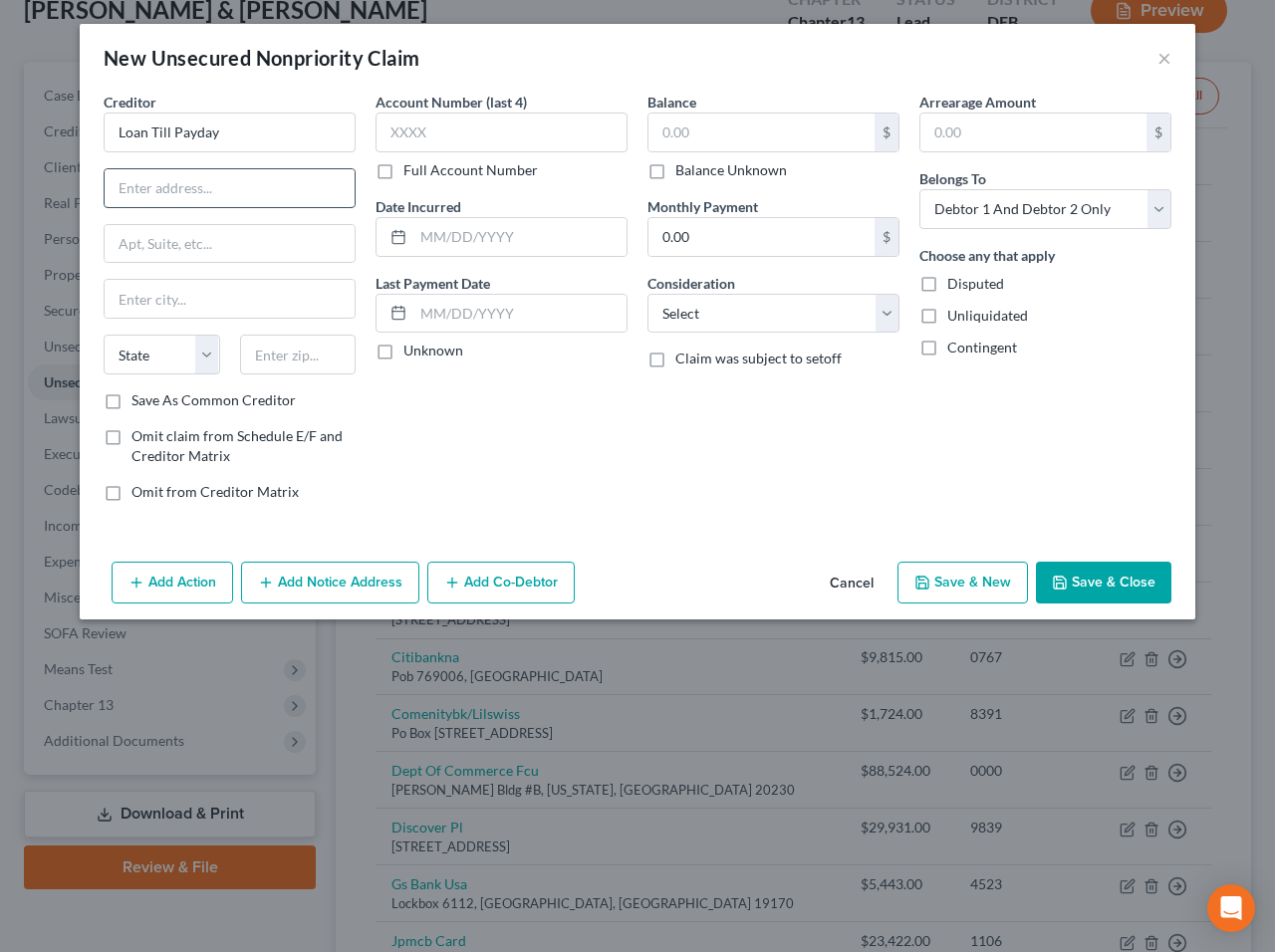 click at bounding box center [229, 188] 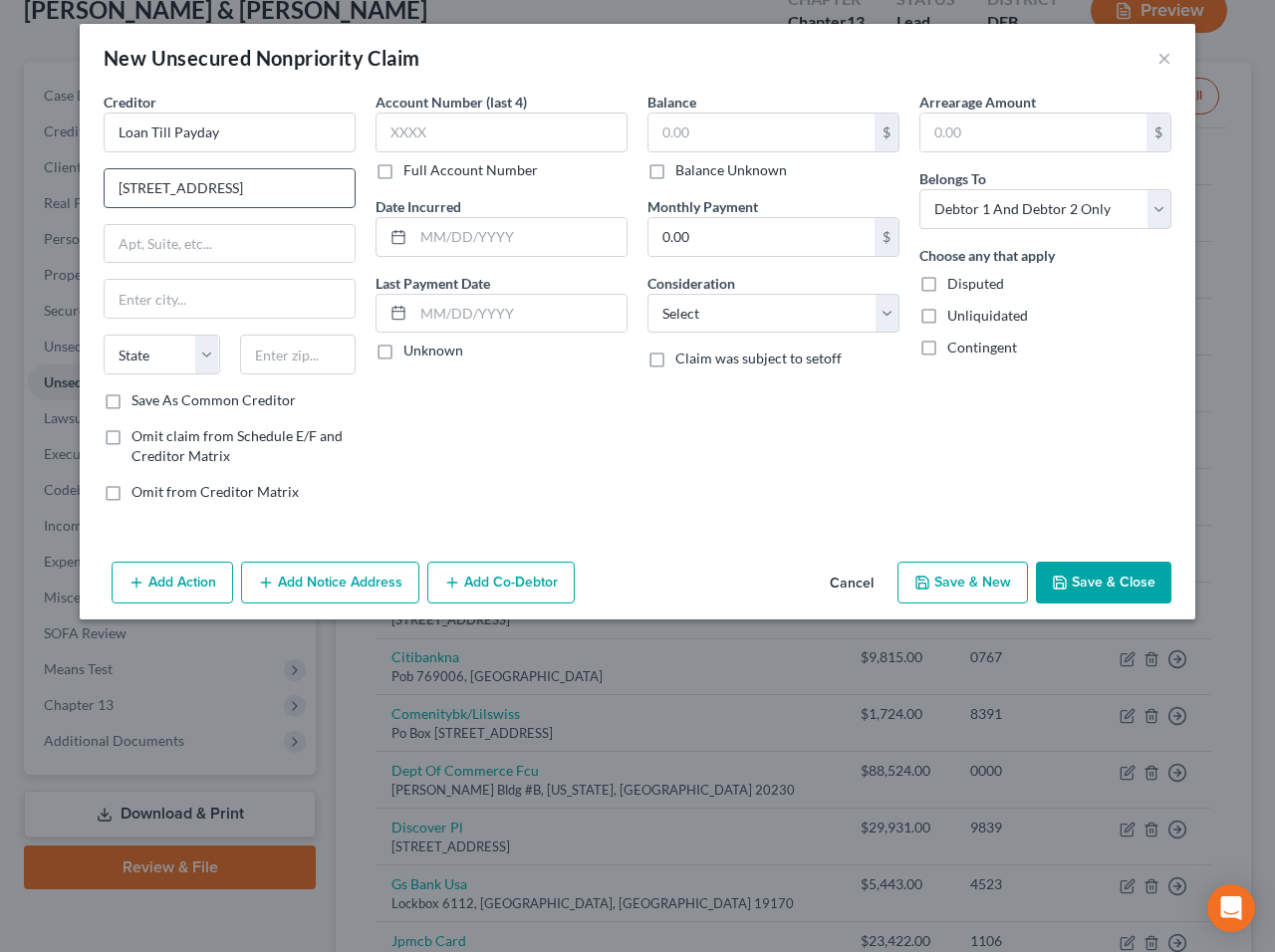 type on "[STREET_ADDRESS]" 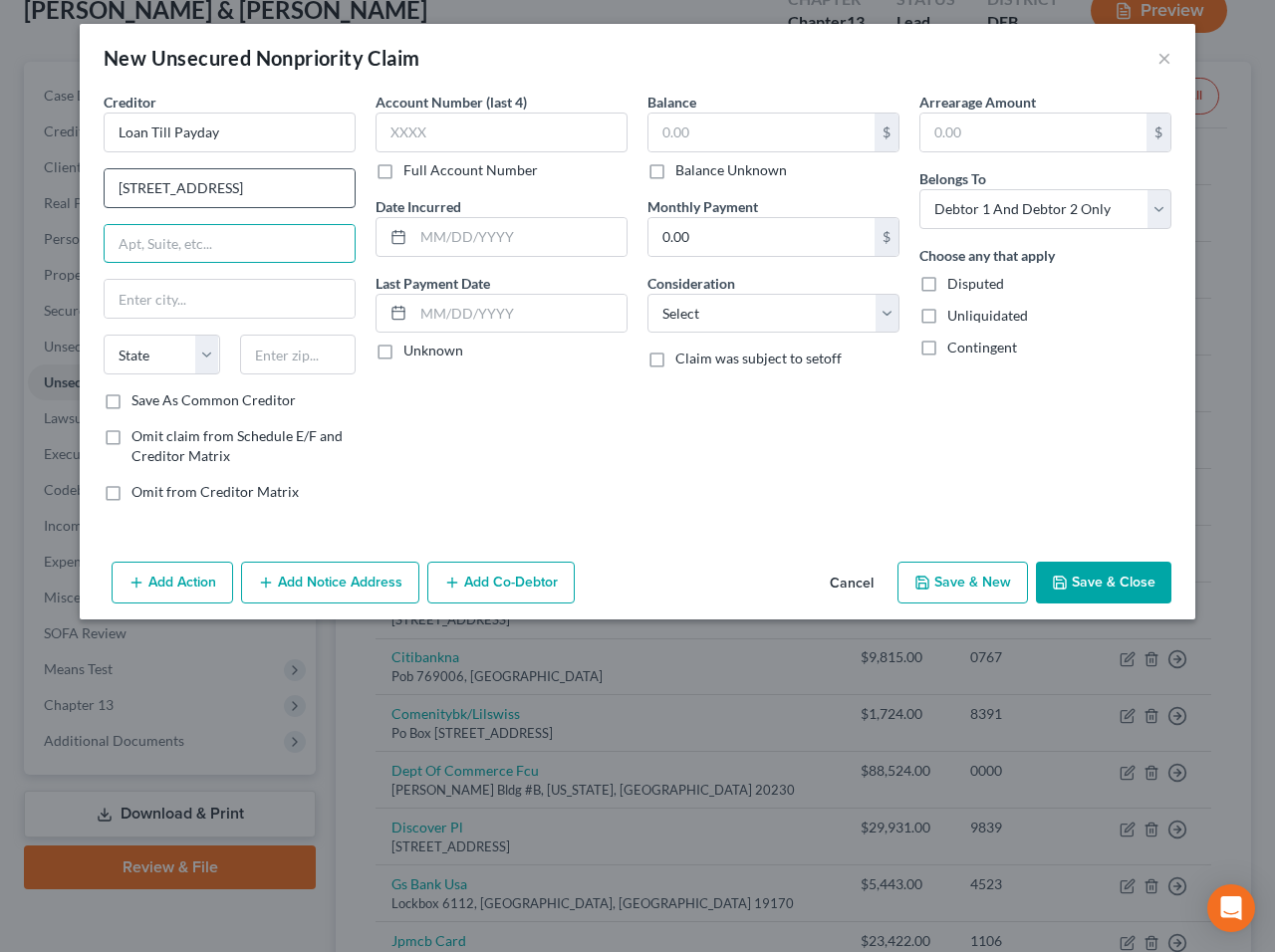 type on "W" 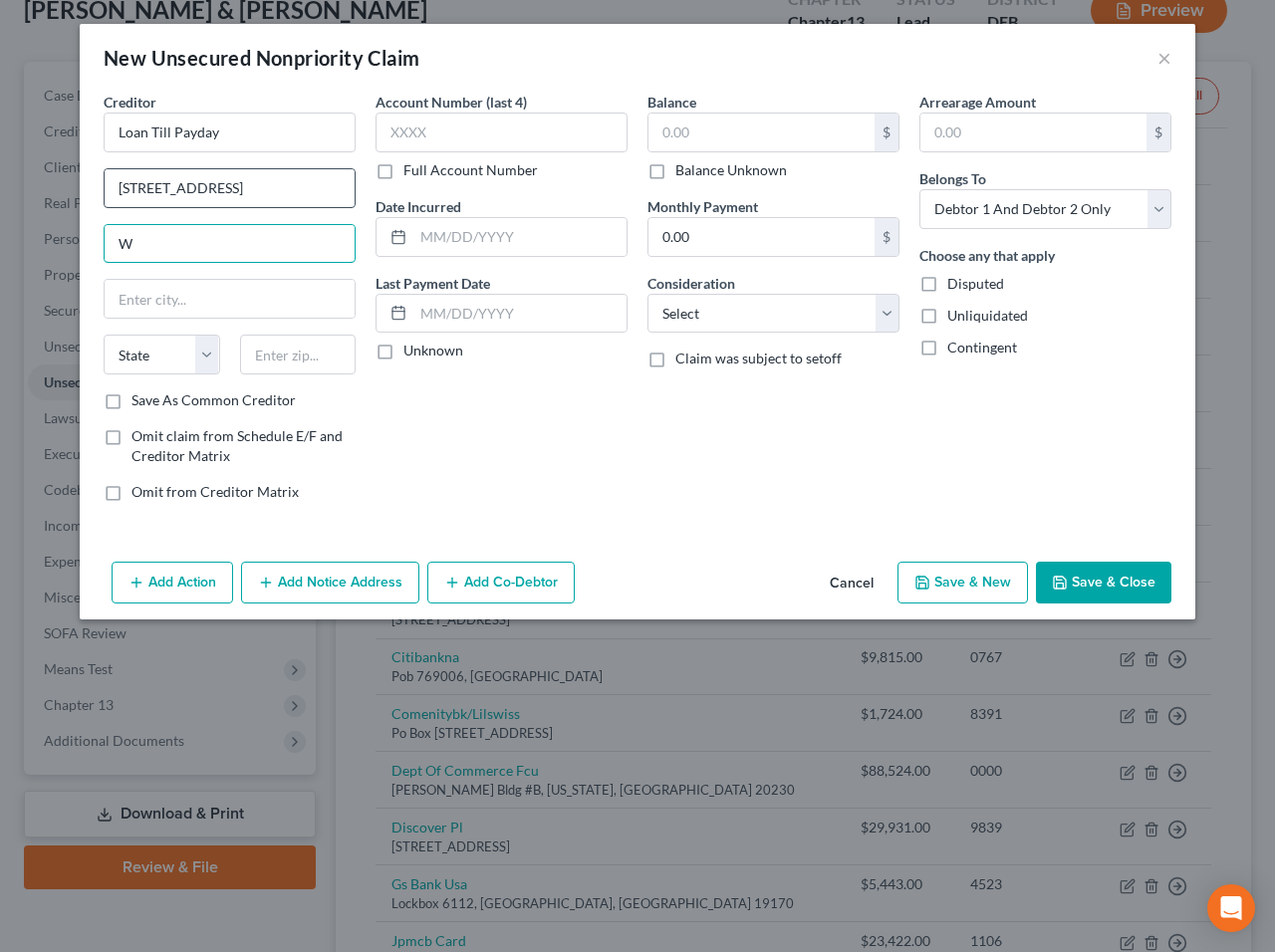 type 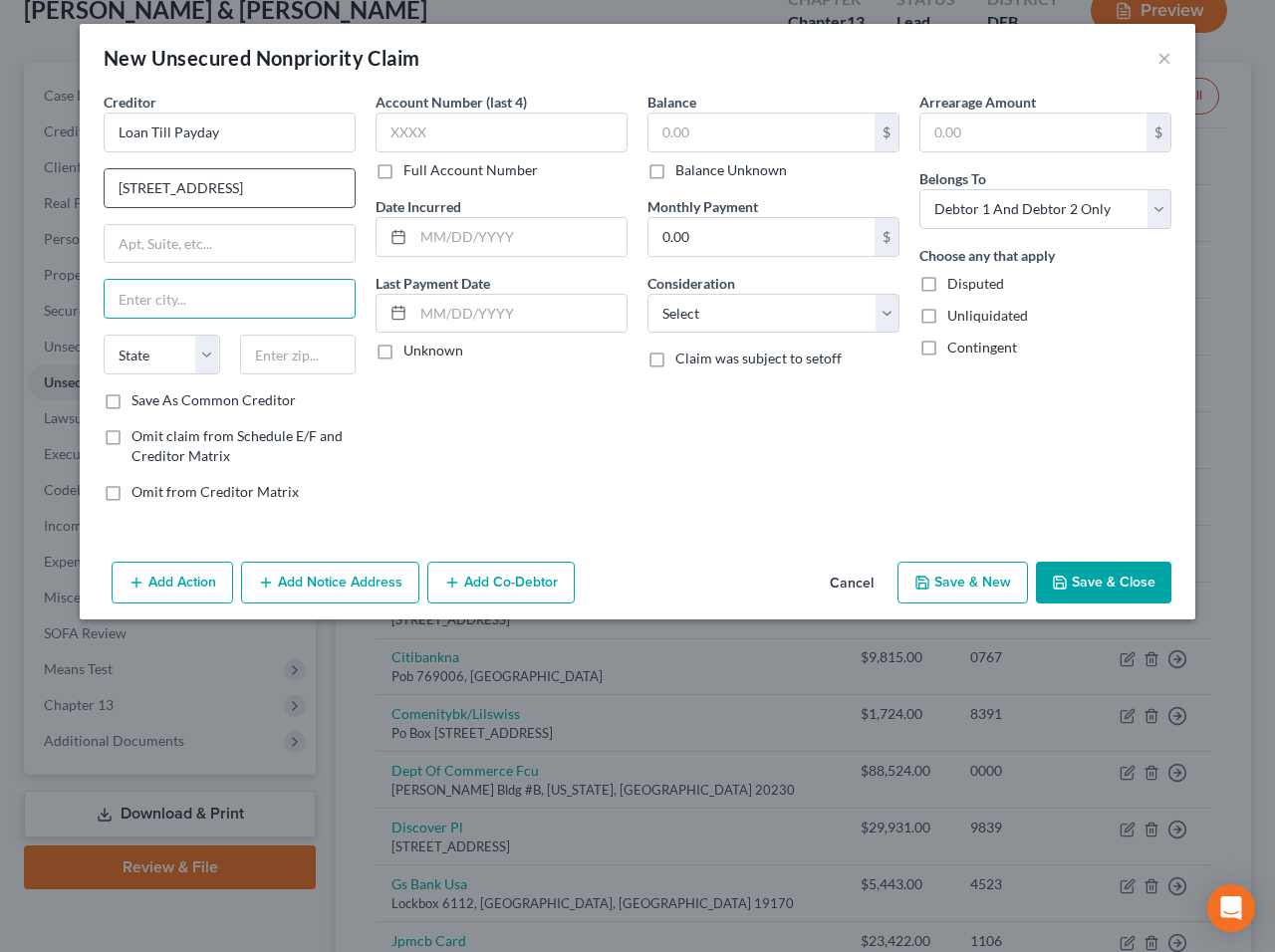 type on "E" 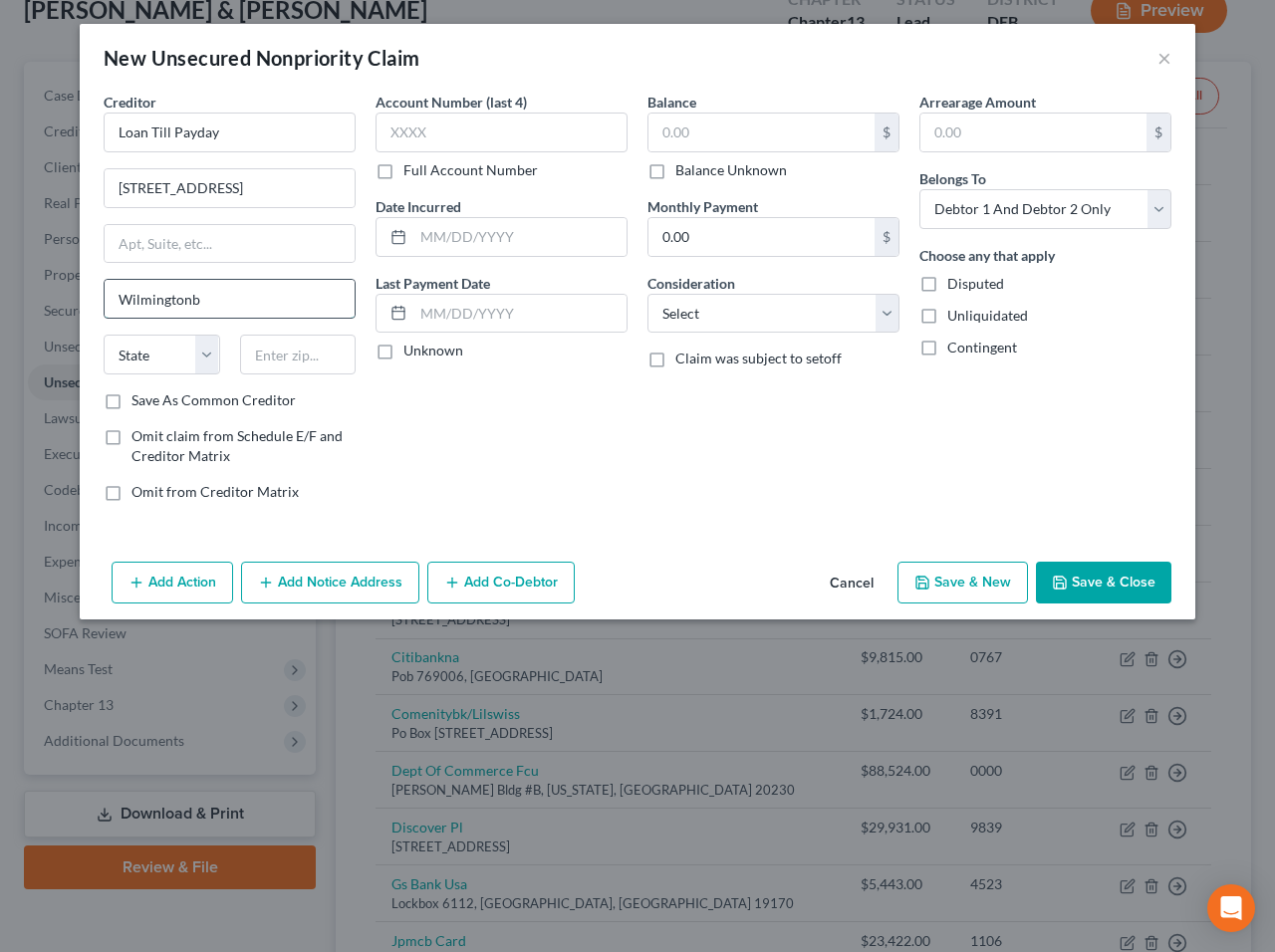 type on "Wilmingtonb" 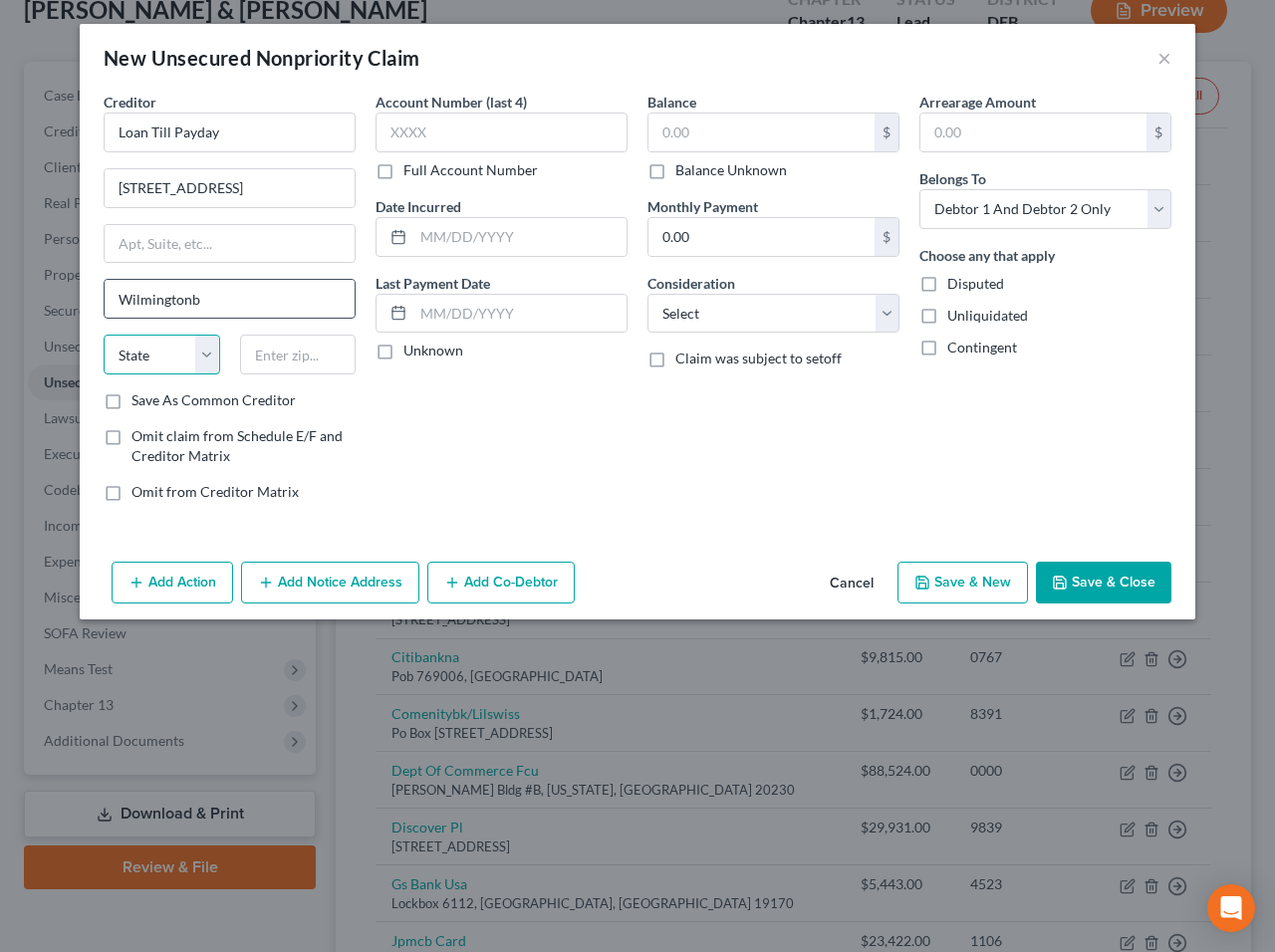 select on "7" 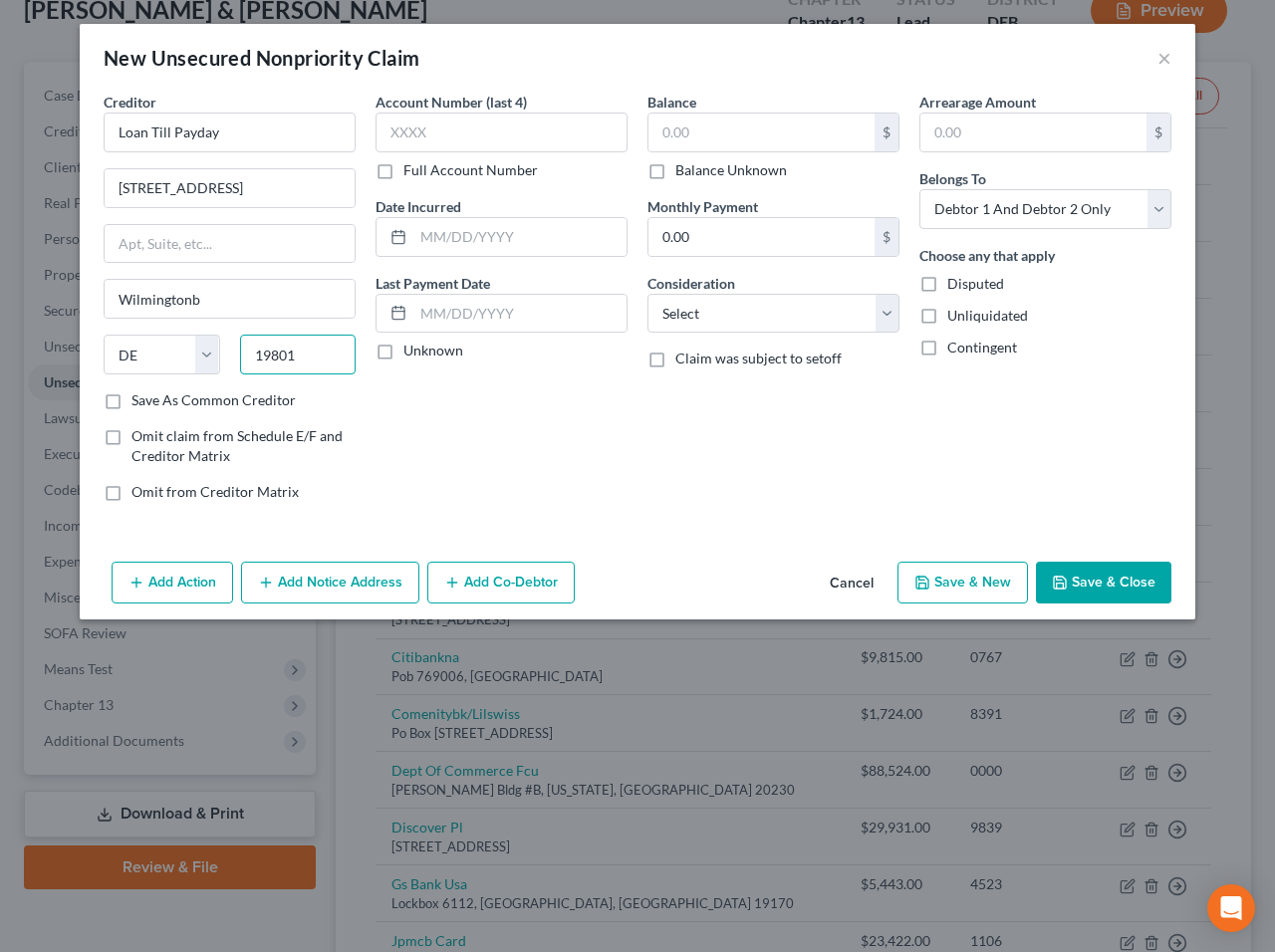 type on "19801" 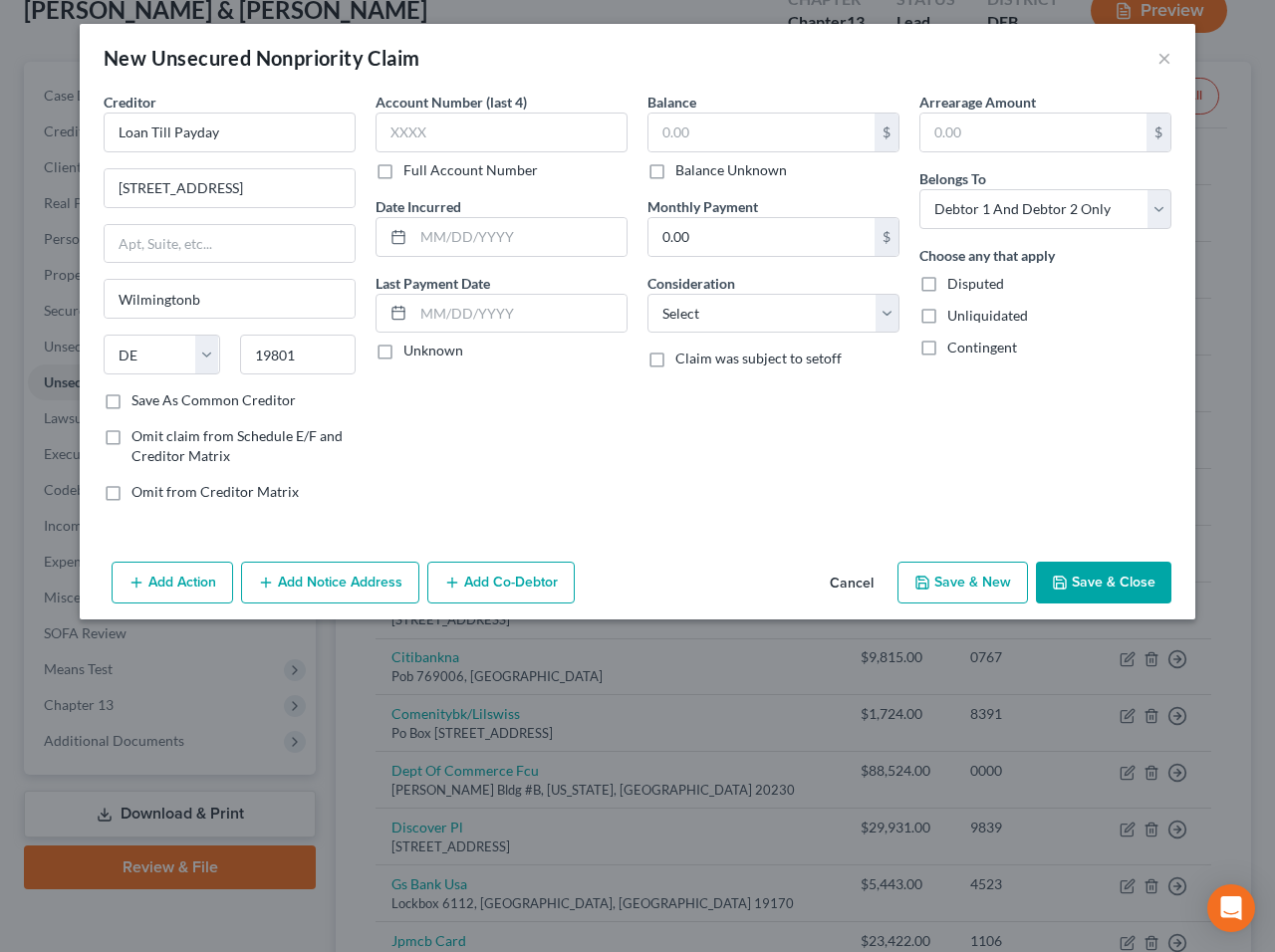type on "Wilmington" 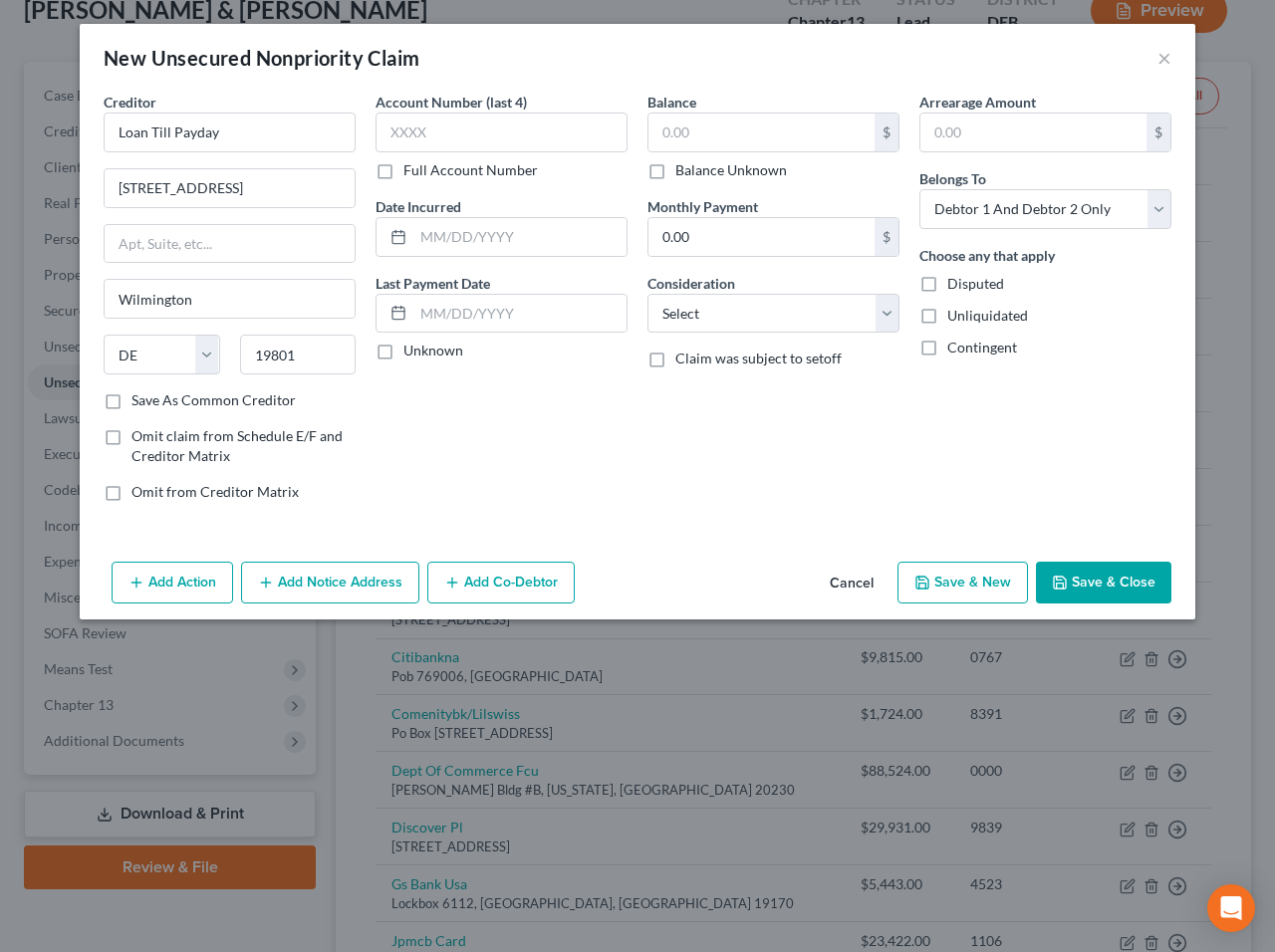 click on "Add Notice Address" at bounding box center (330, 583) 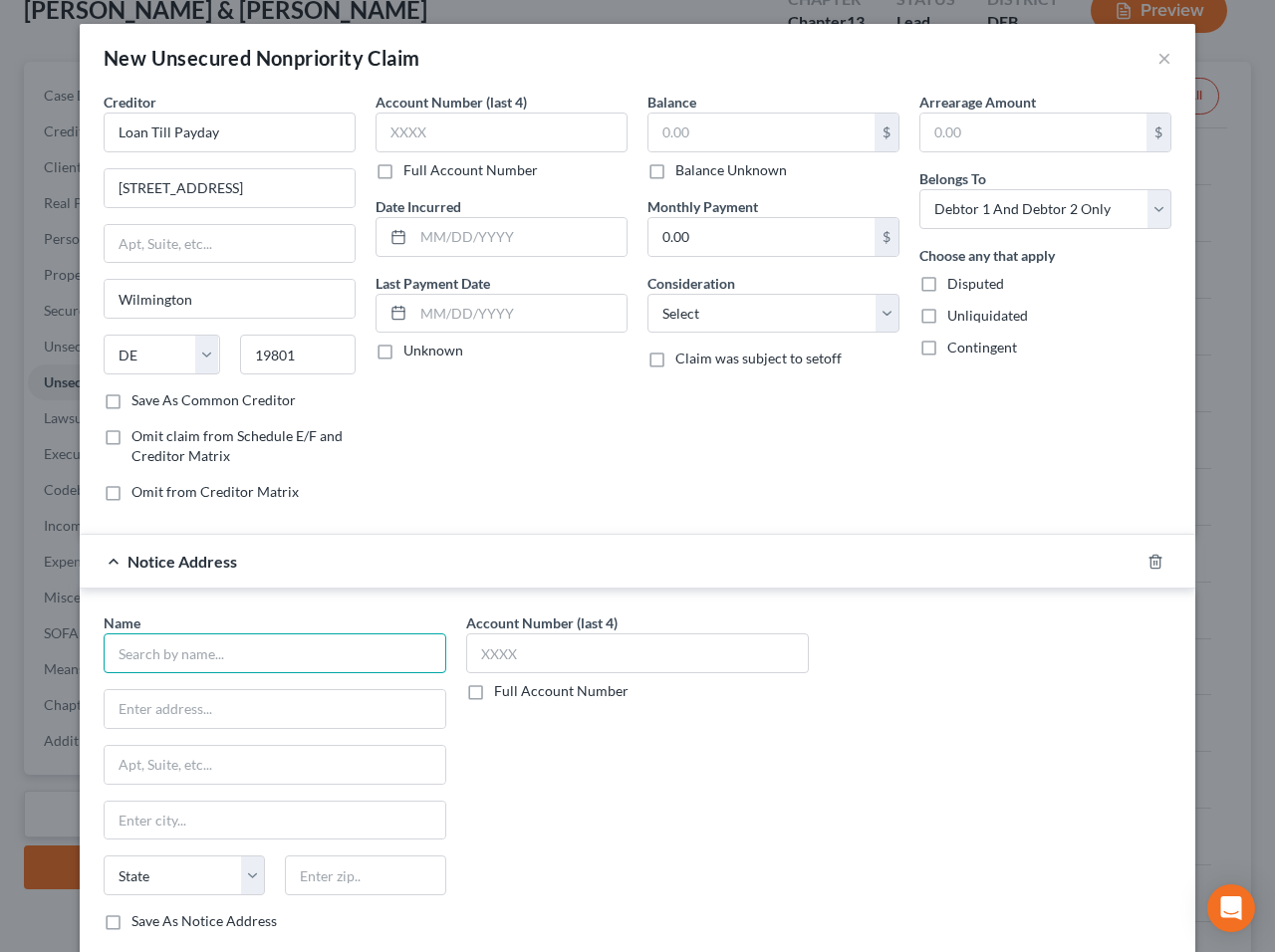 click at bounding box center [275, 653] 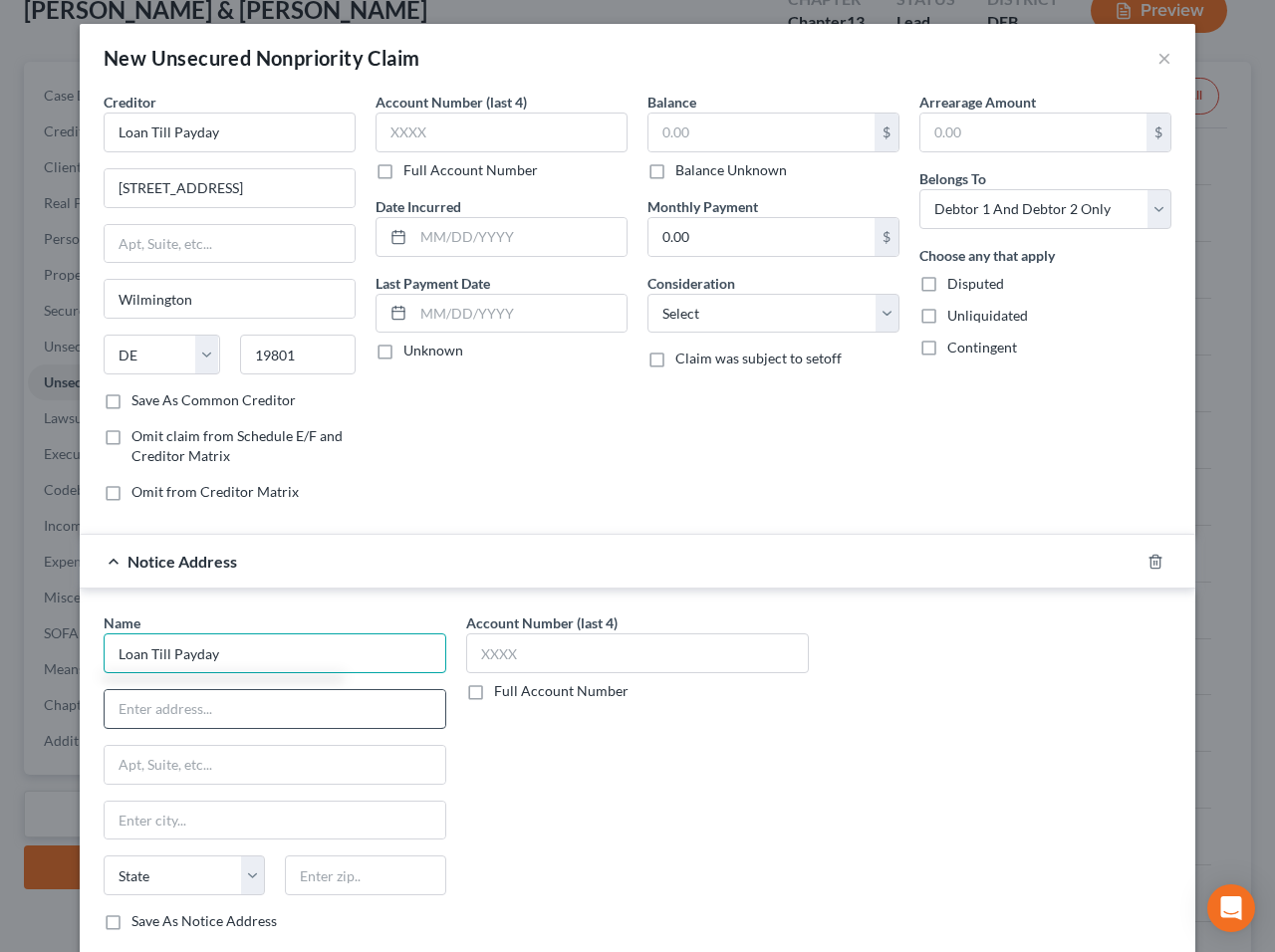 type on "Loan Till Payday" 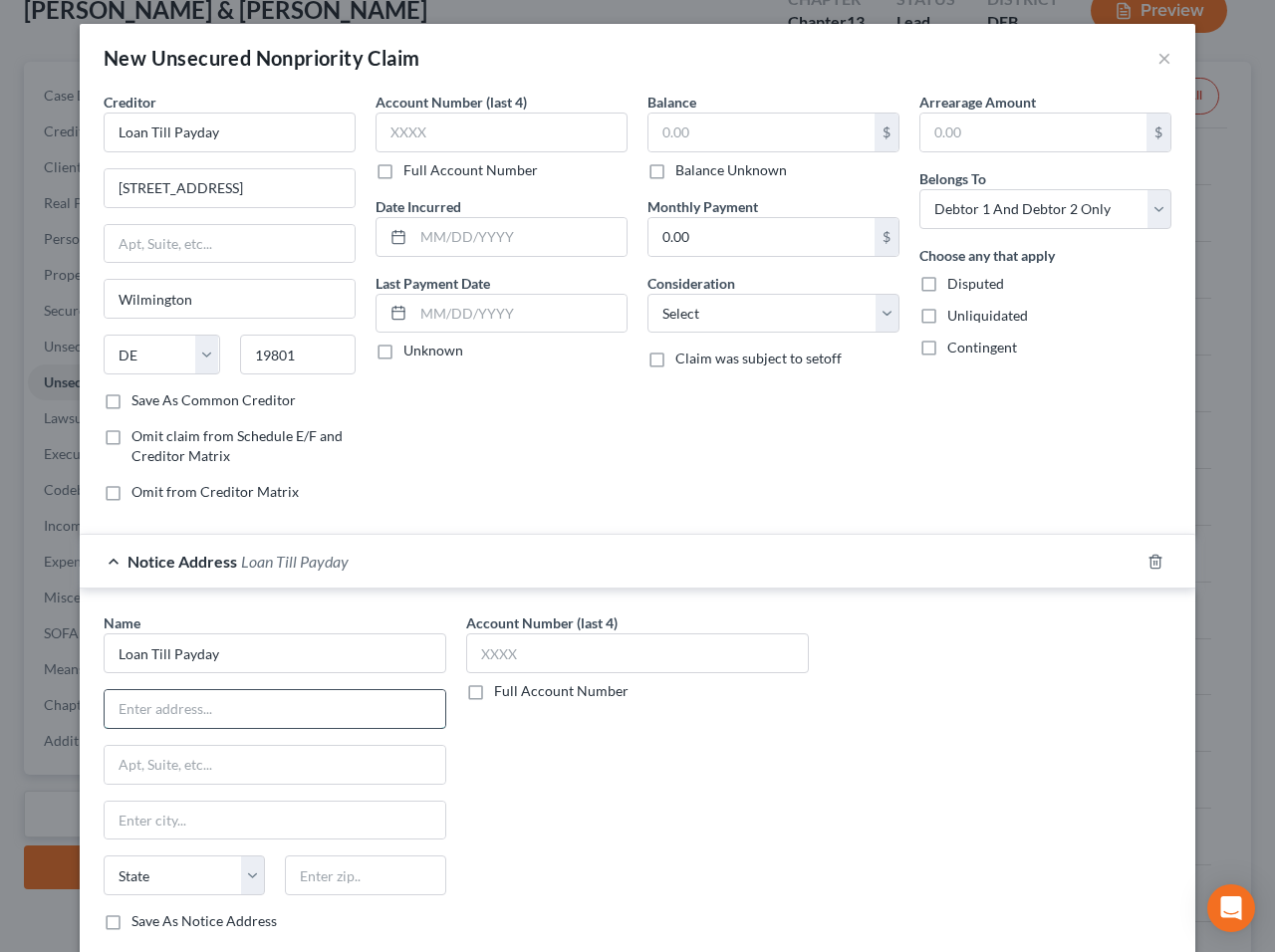 click at bounding box center [275, 709] 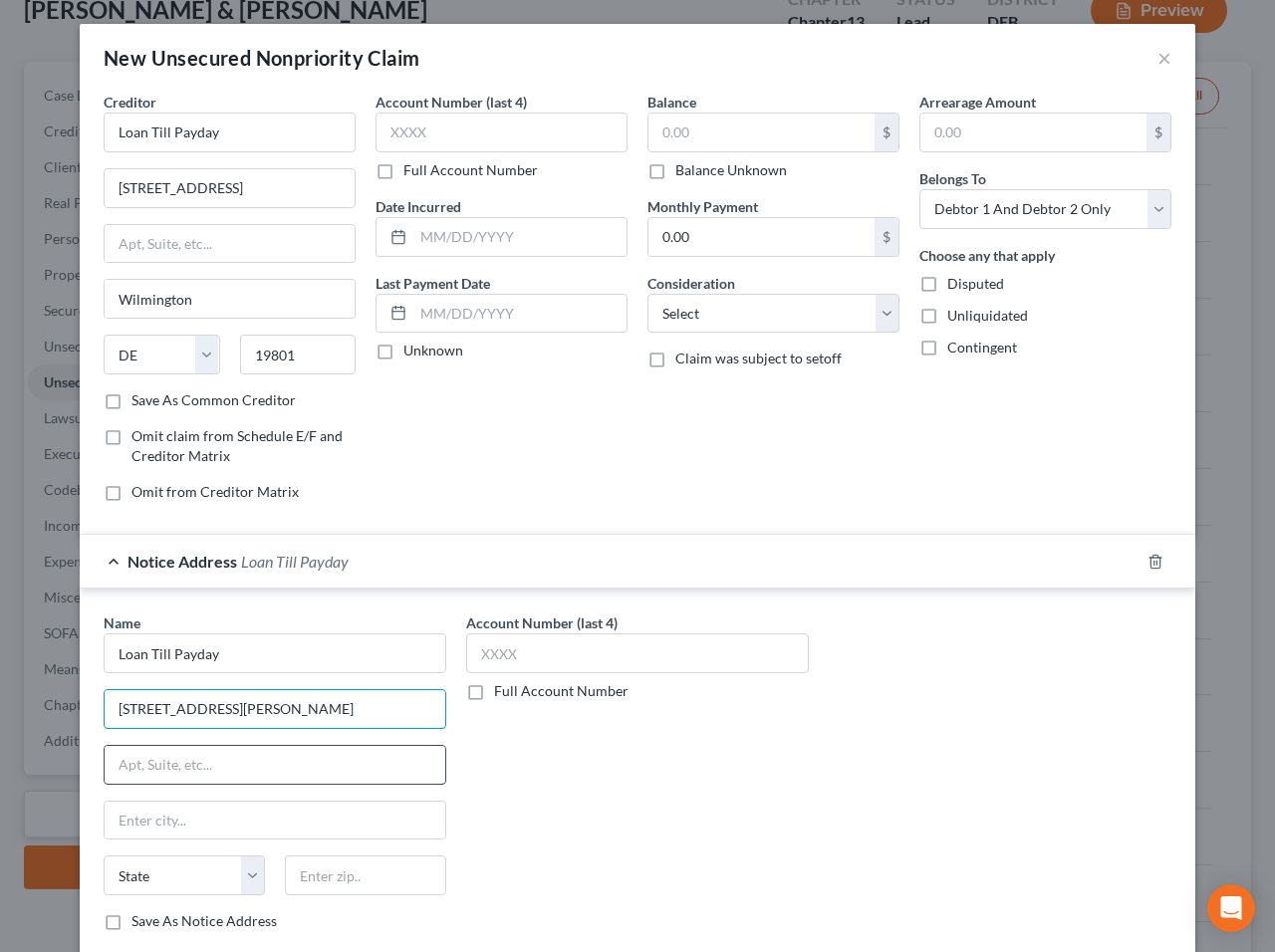 type on "[STREET_ADDRESS][PERSON_NAME]" 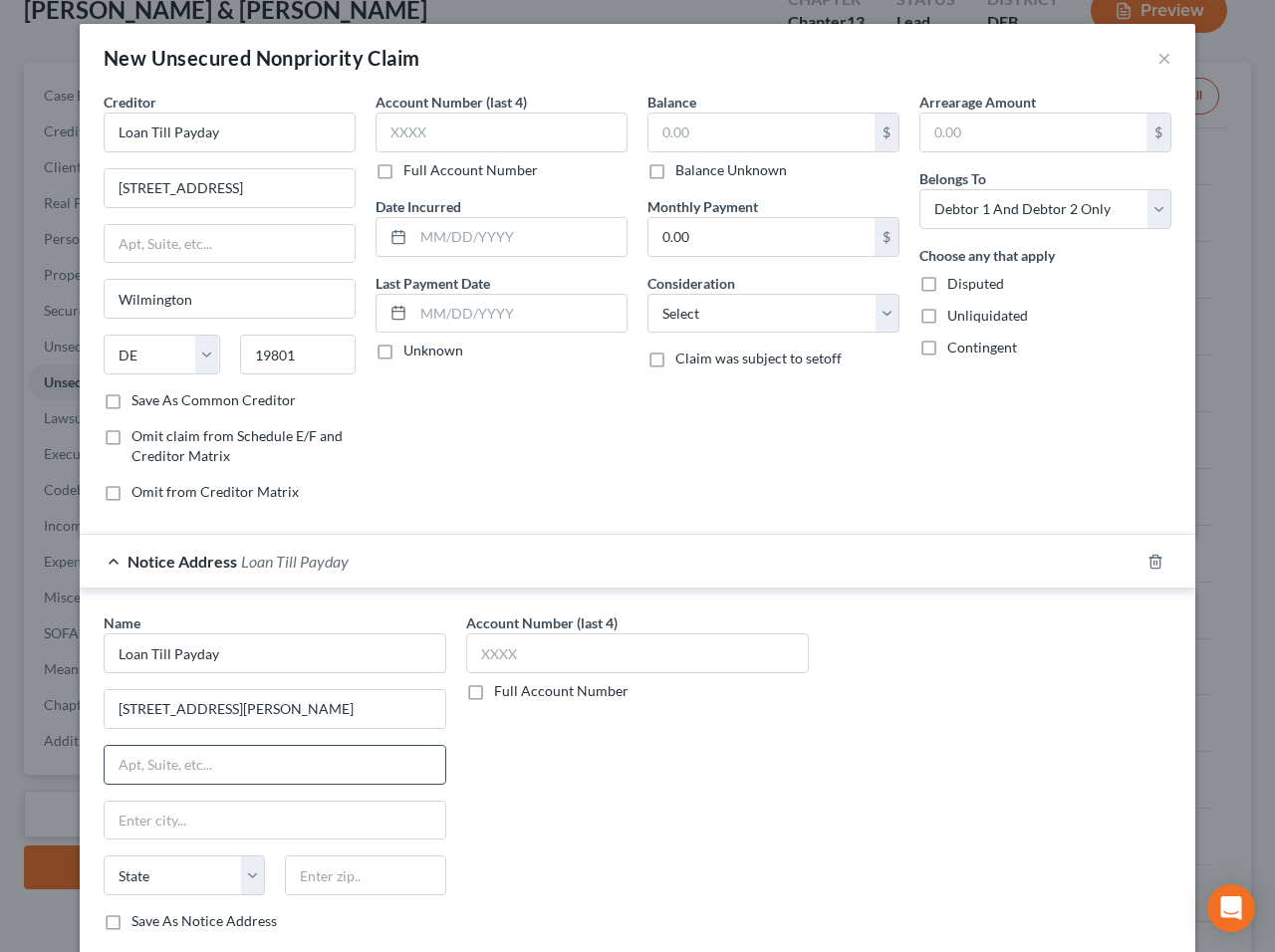 click at bounding box center (275, 765) 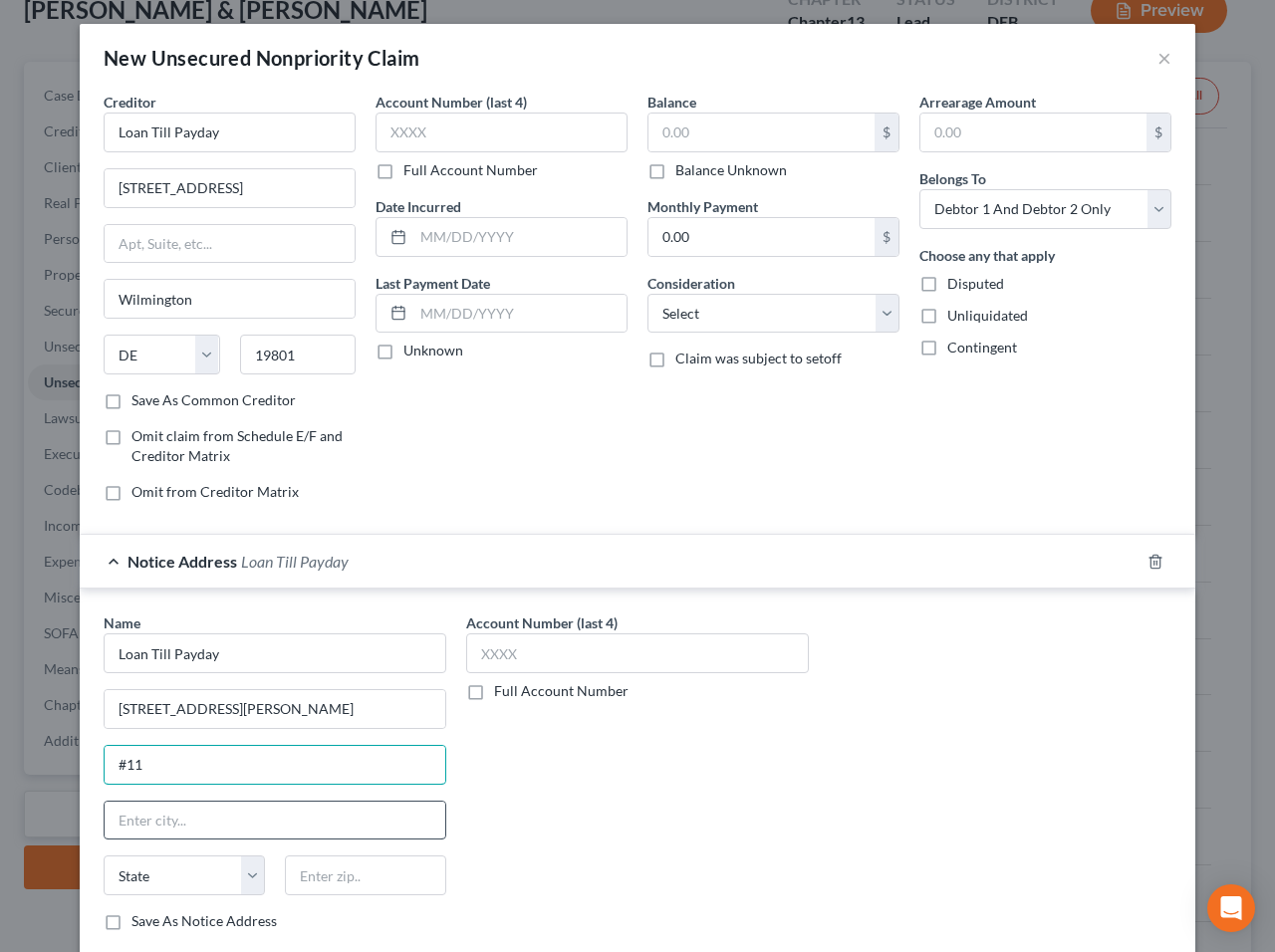 type on "#11" 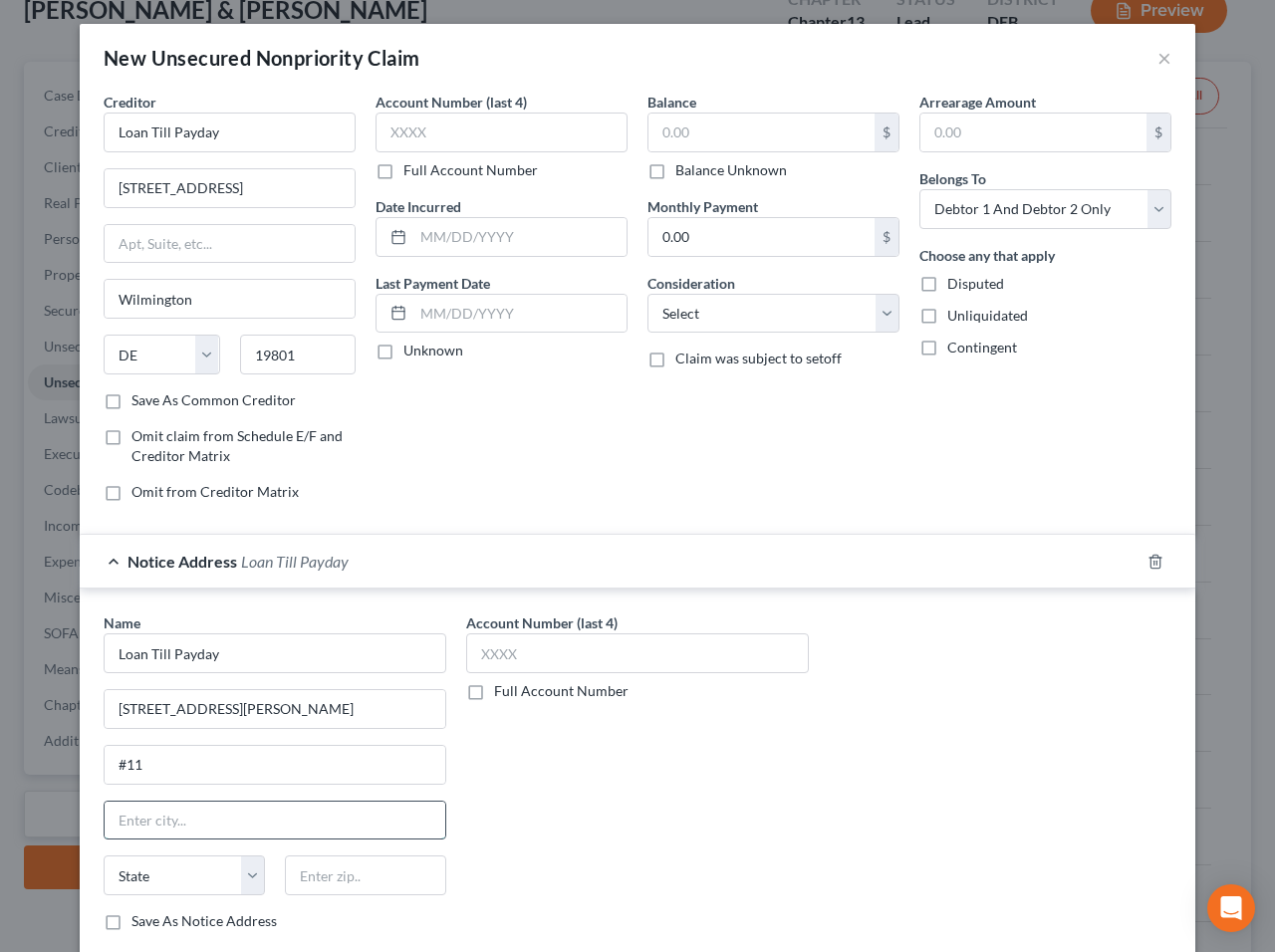 click at bounding box center (275, 821) 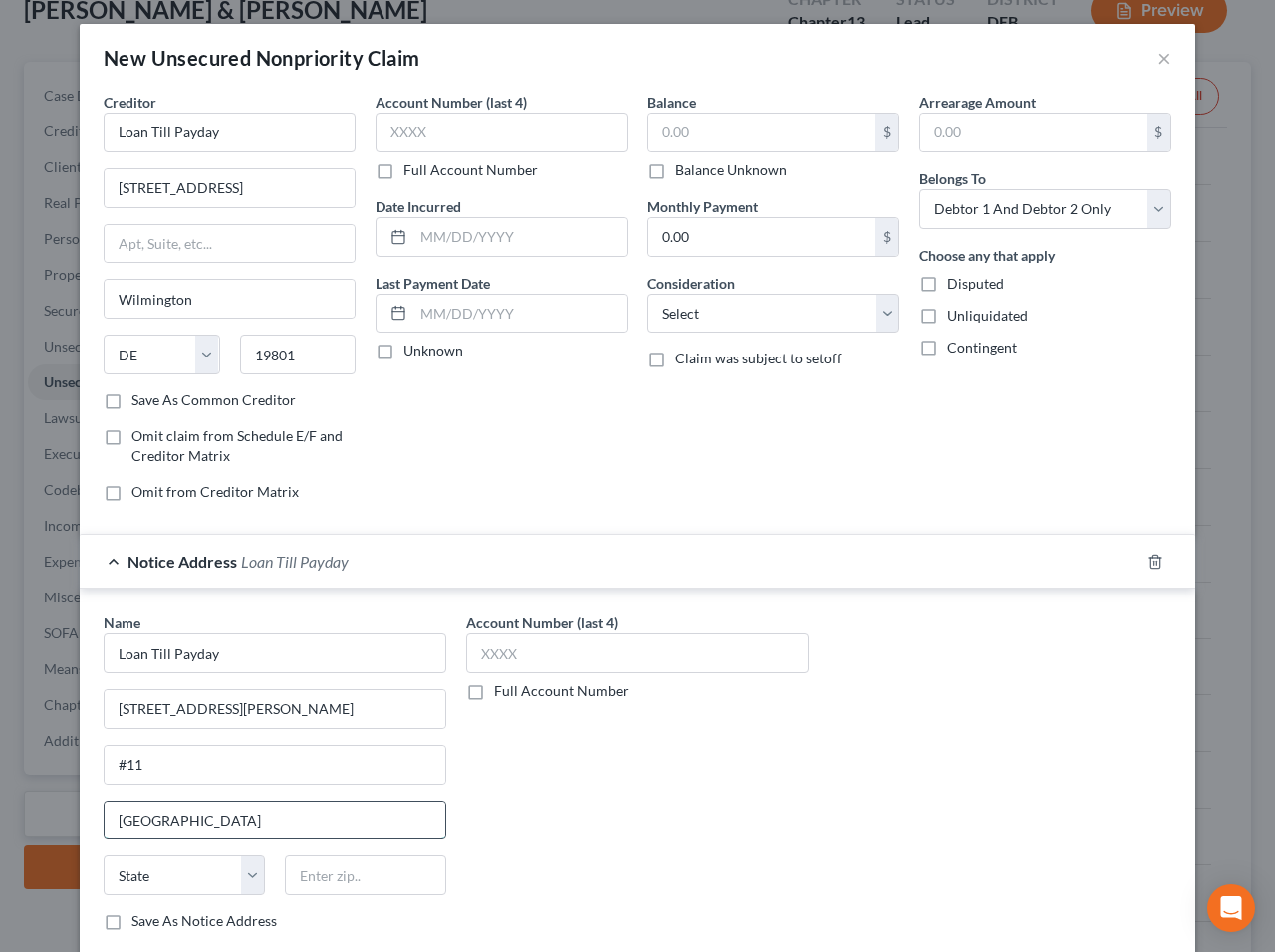type on "[GEOGRAPHIC_DATA]" 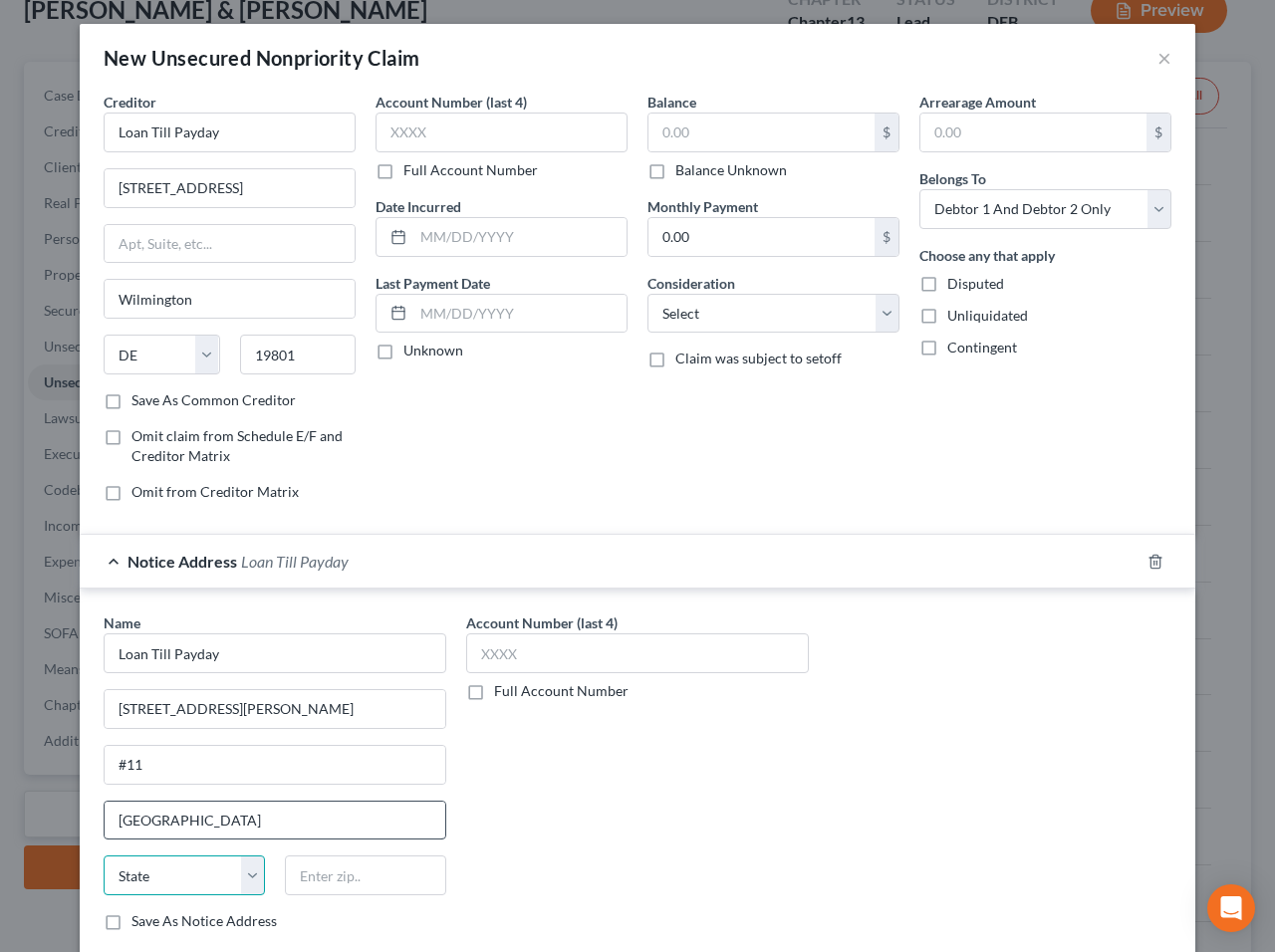 select on "7" 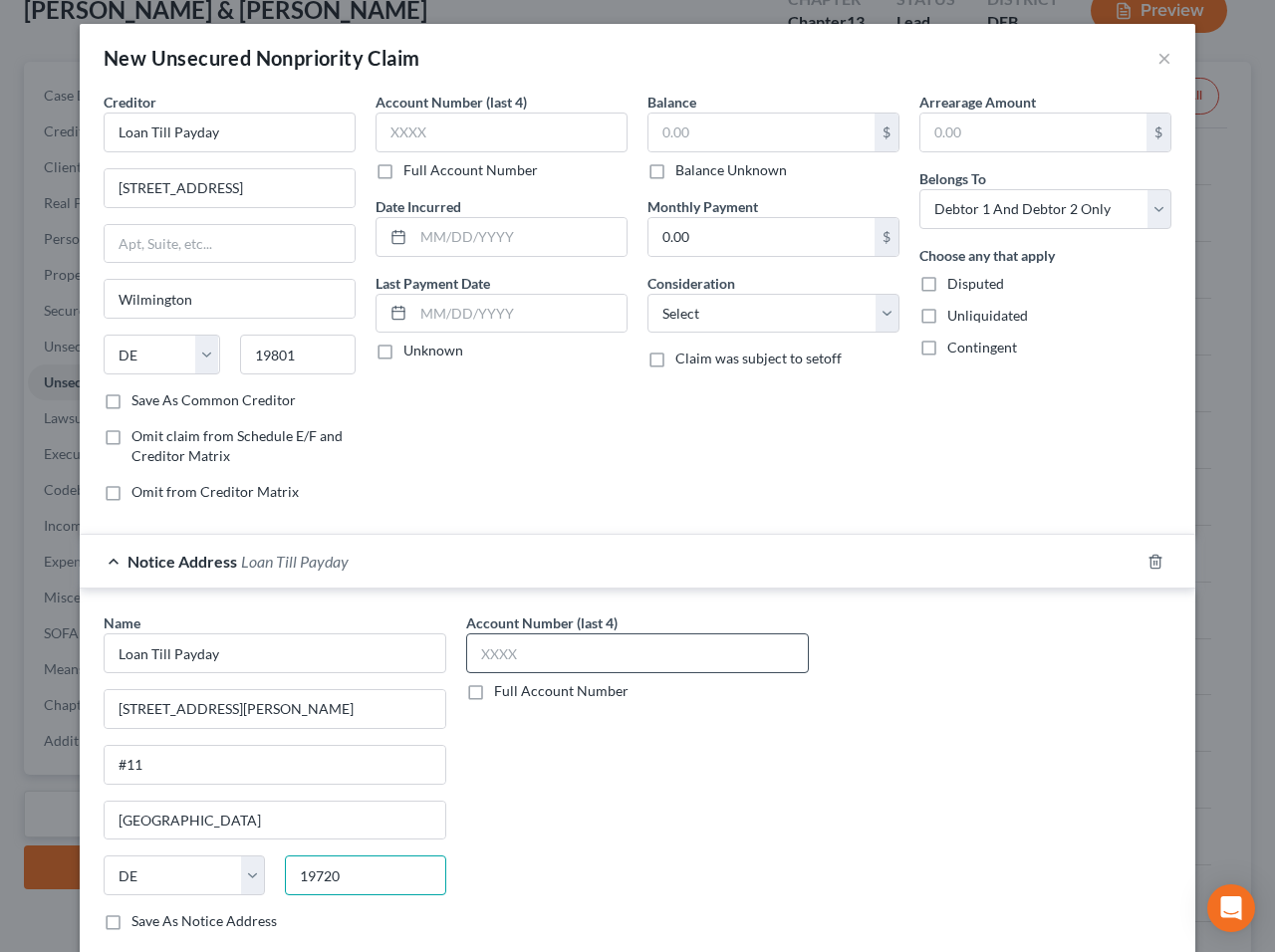 type on "19720" 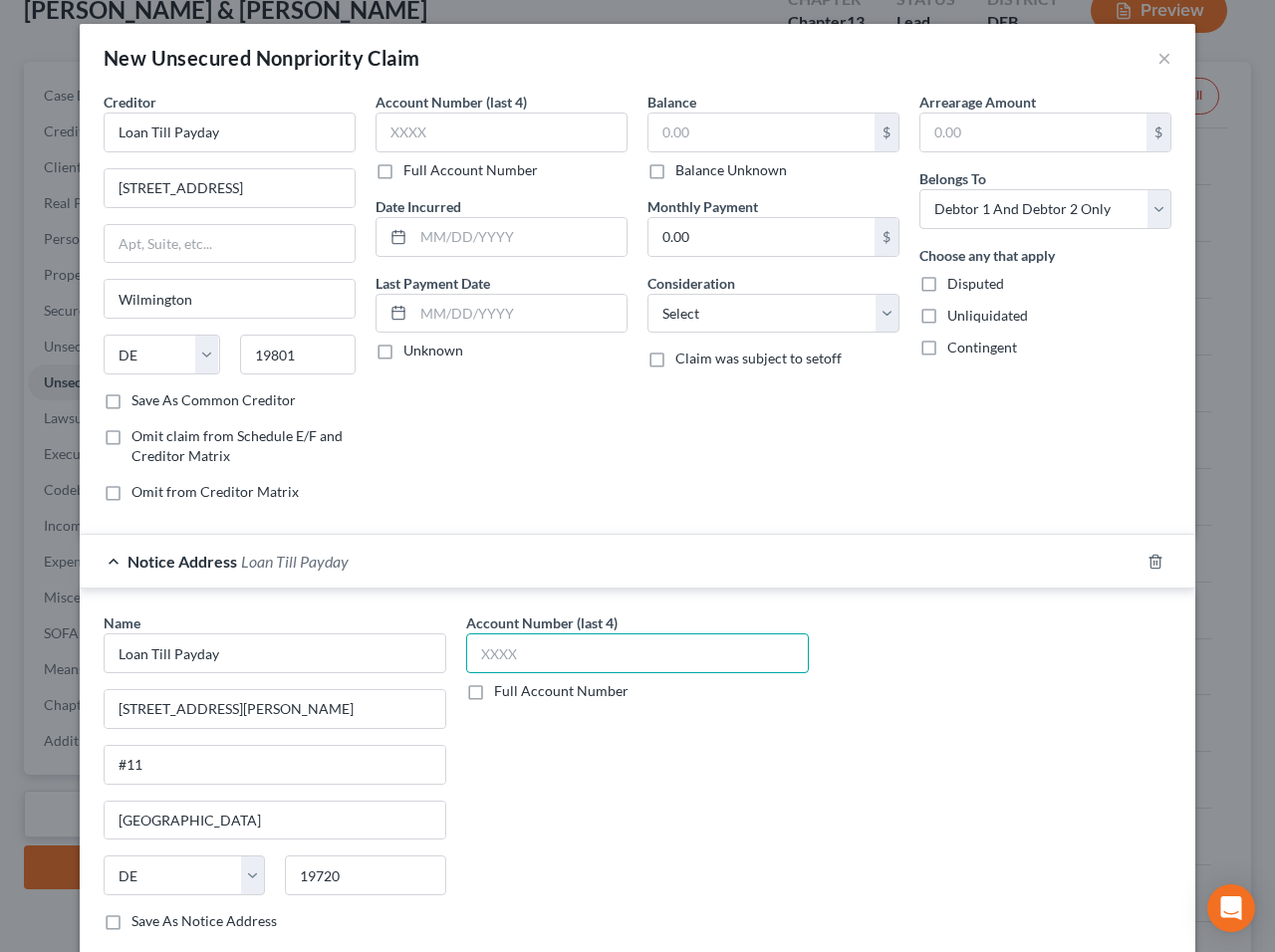 click at bounding box center (638, 653) 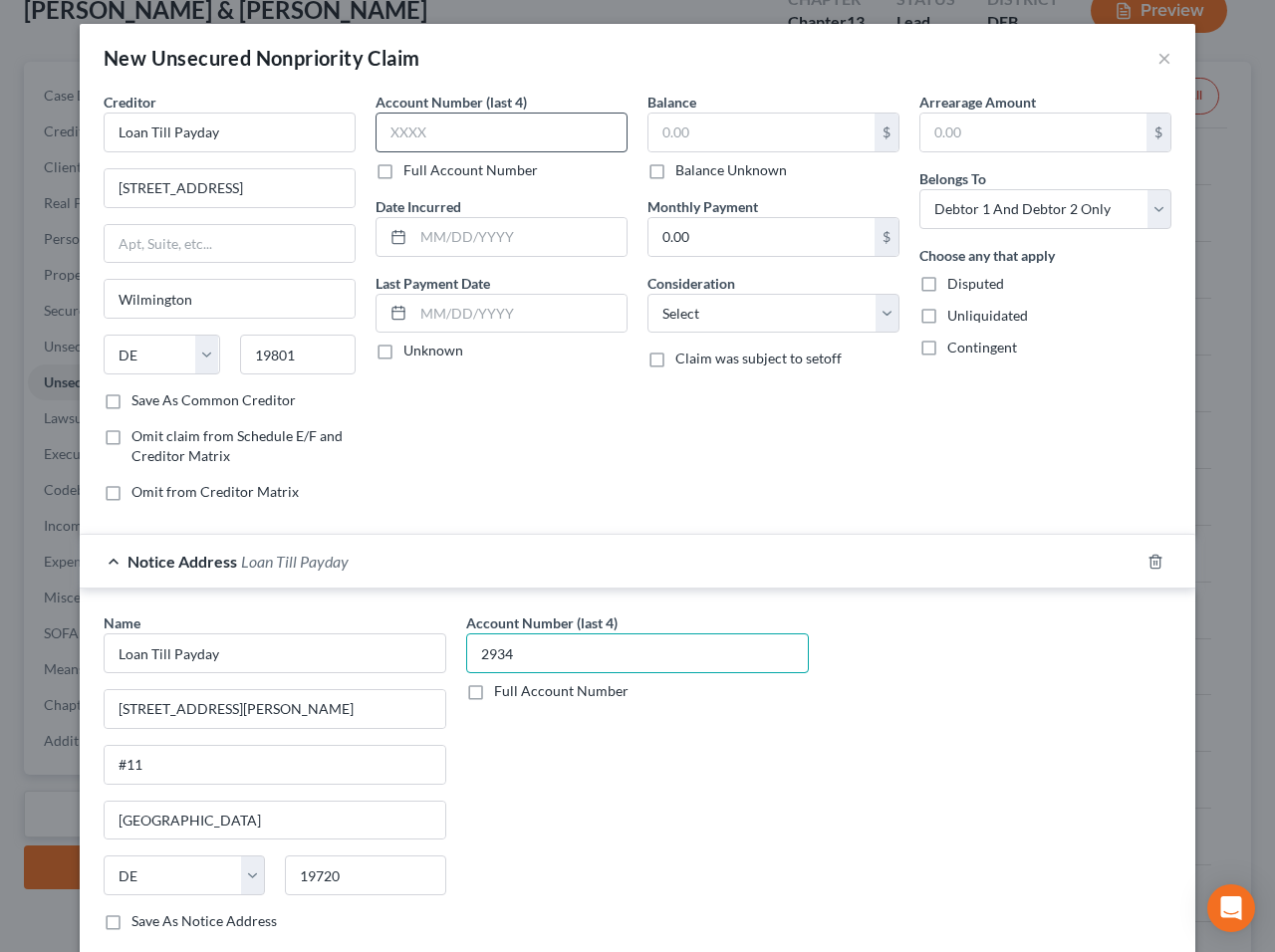 type on "2934" 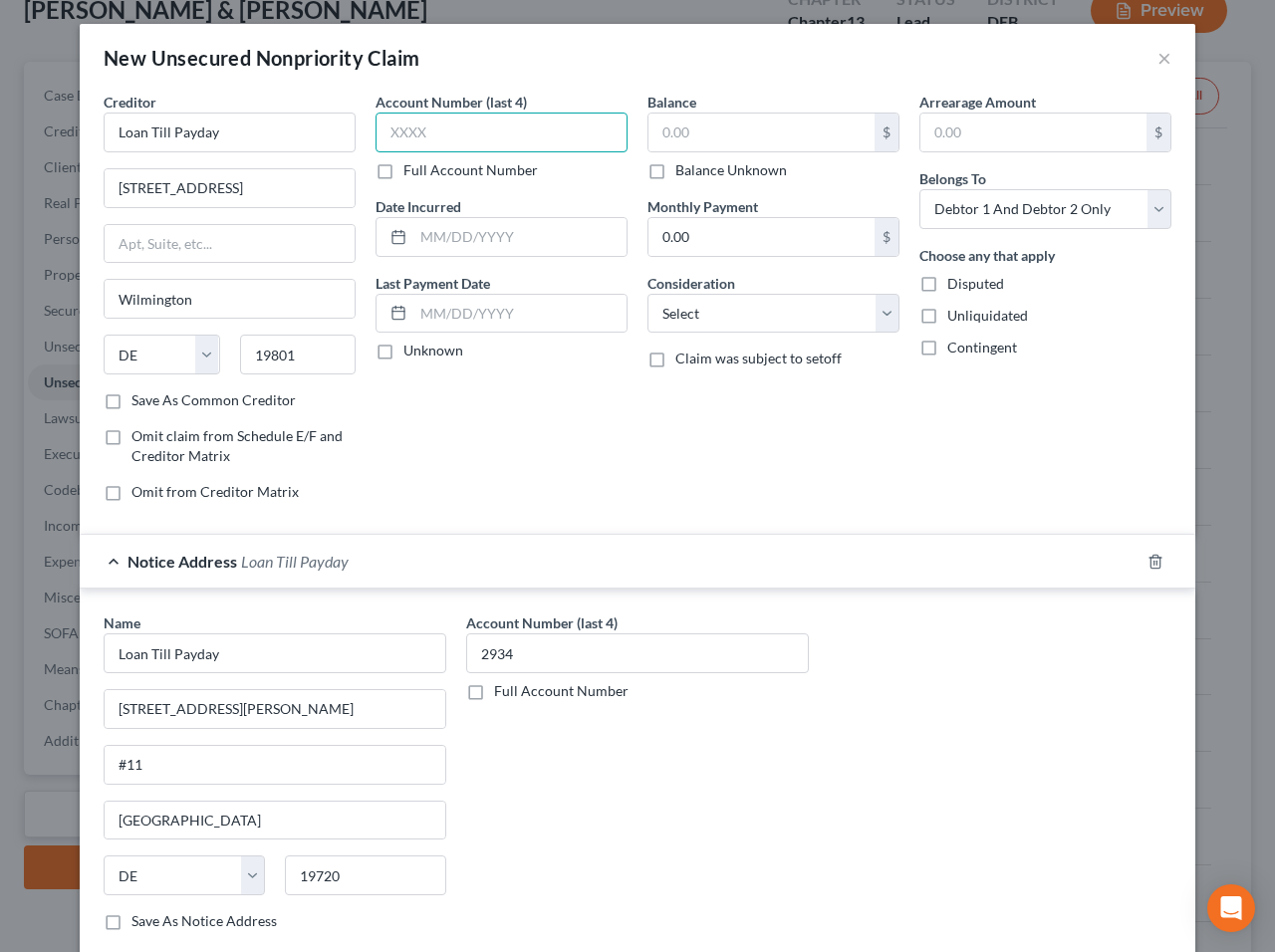 click at bounding box center [501, 132] 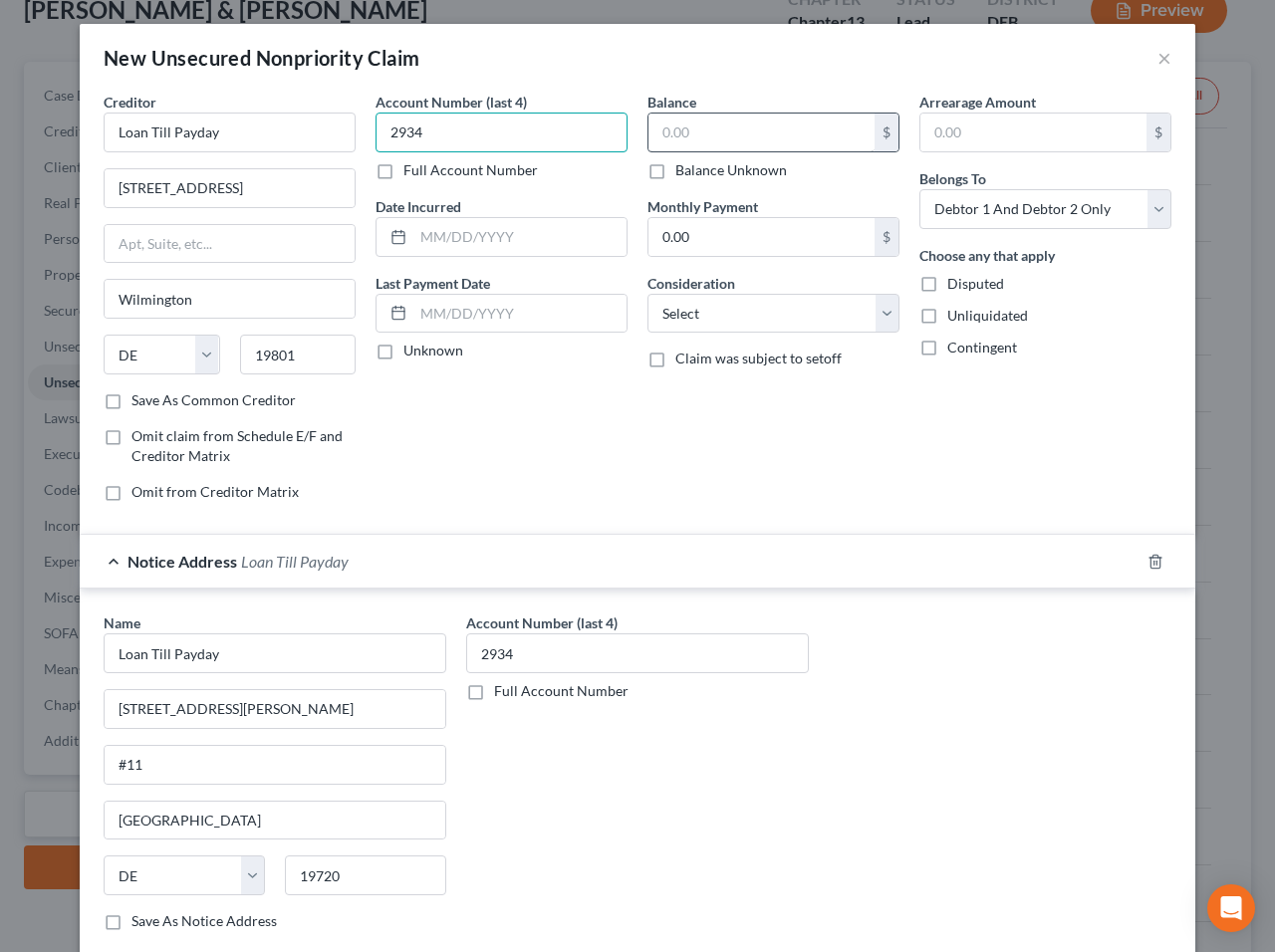 type on "2934" 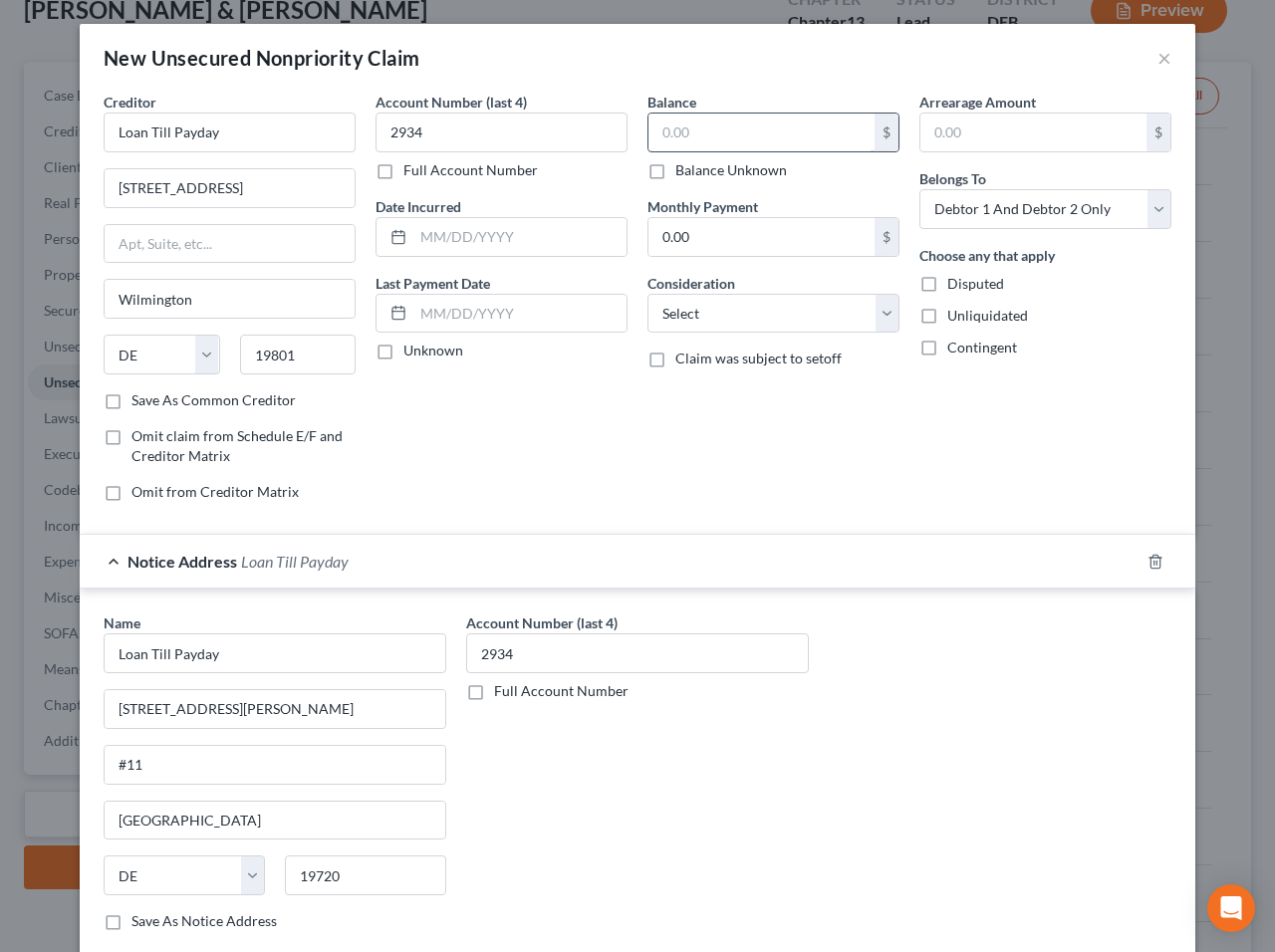 click at bounding box center (761, 132) 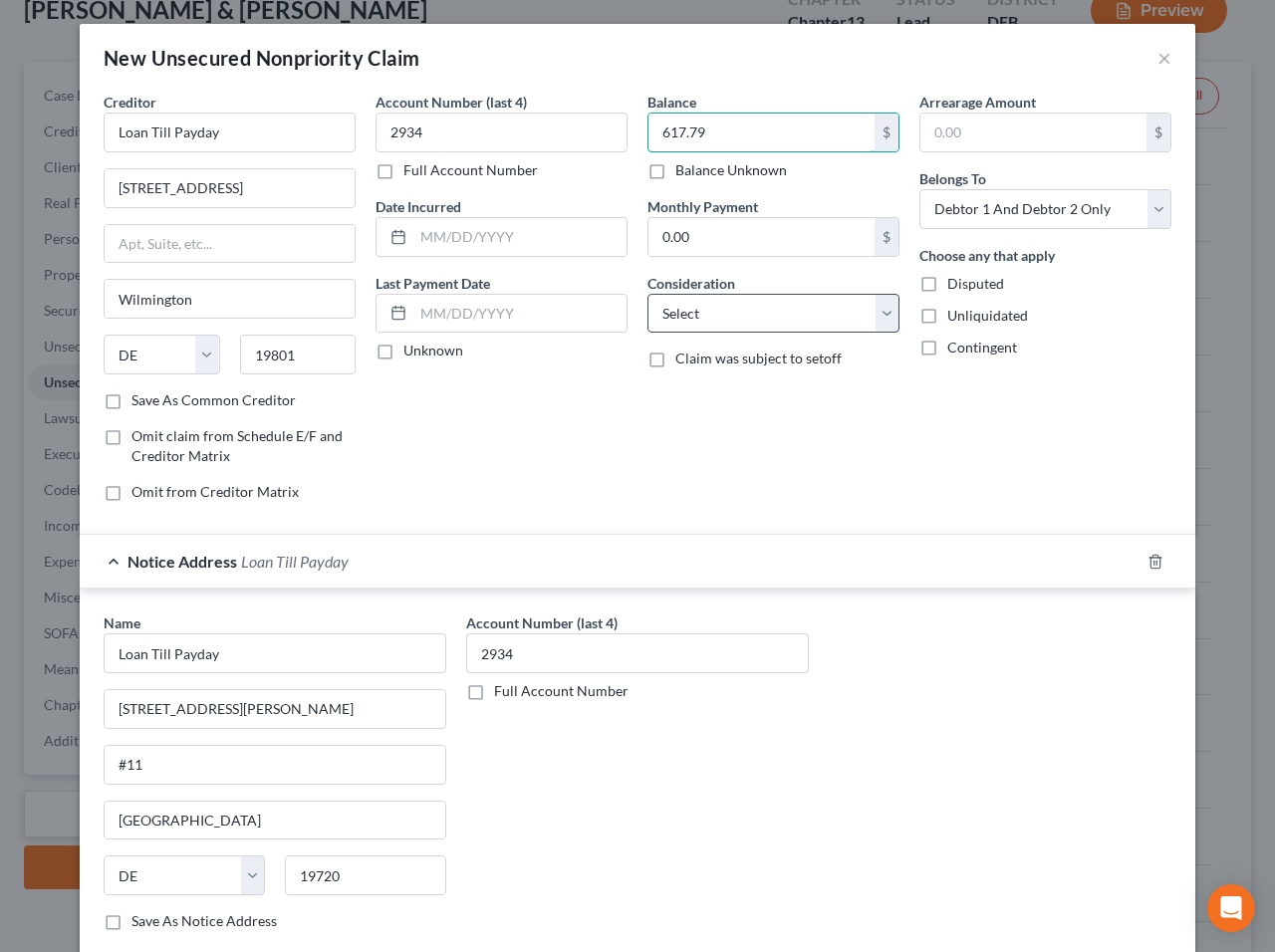 type on "617.79" 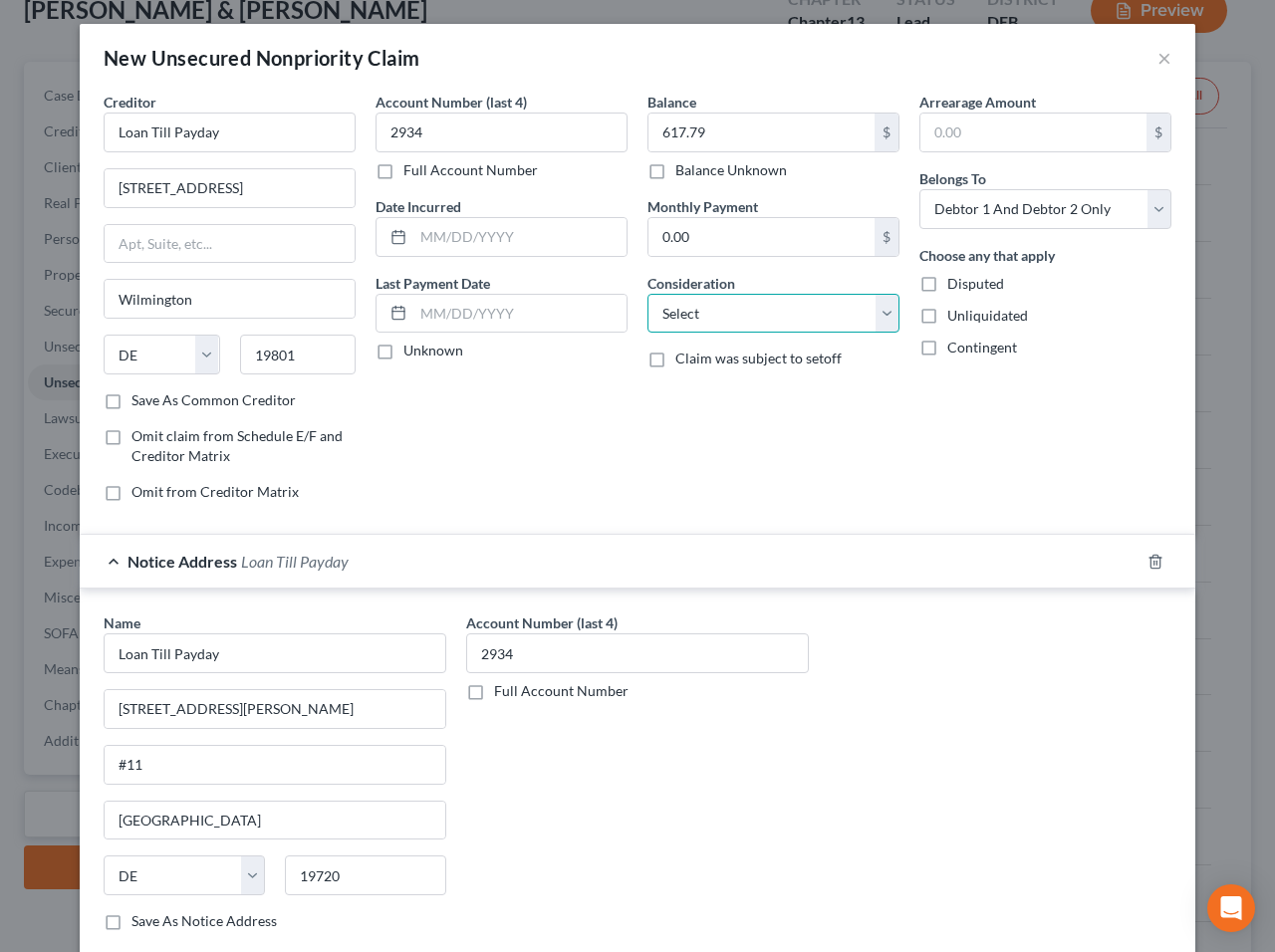 select on "10" 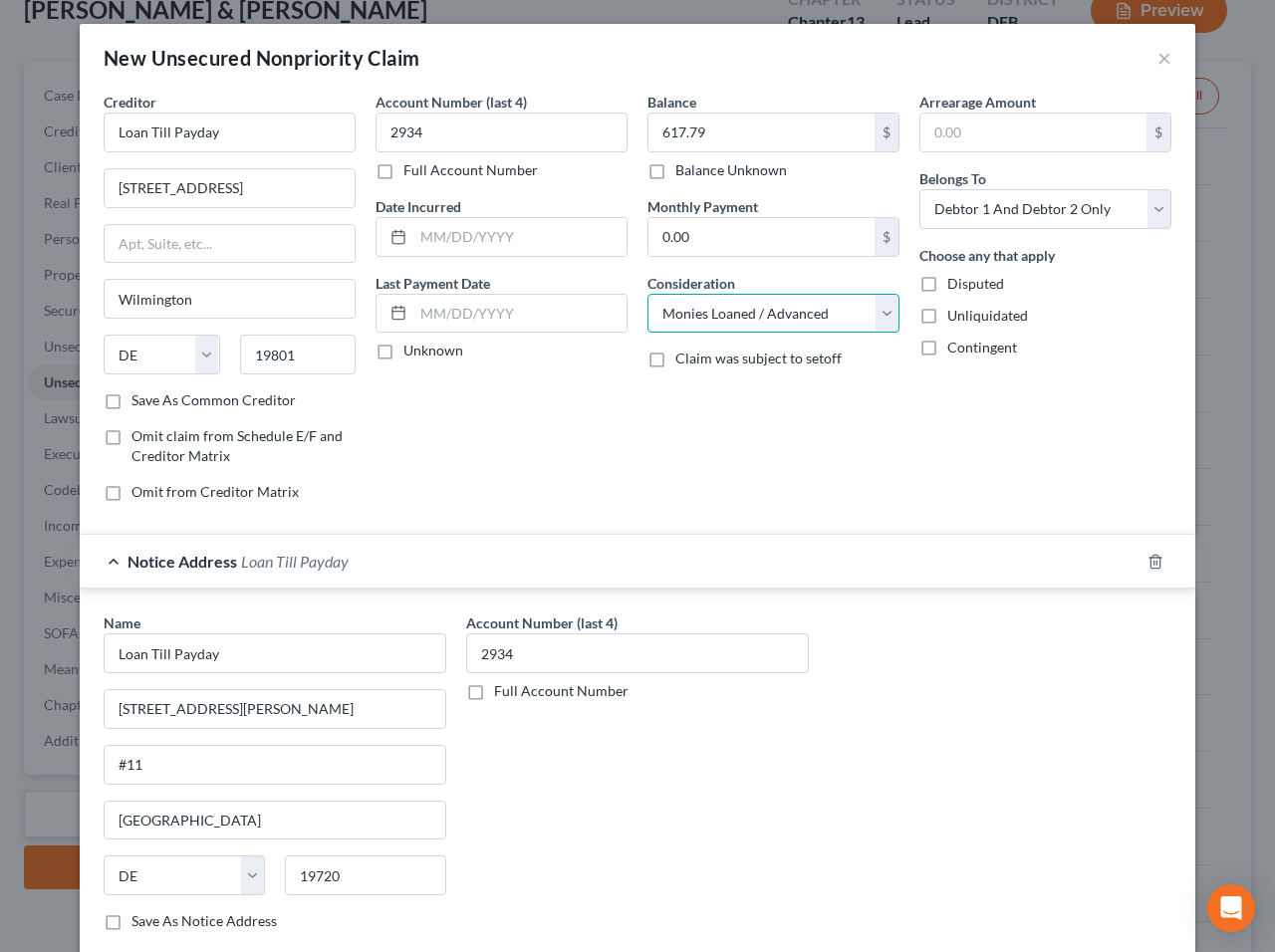 click on "Monies Loaned / Advanced" at bounding box center (0, 0) 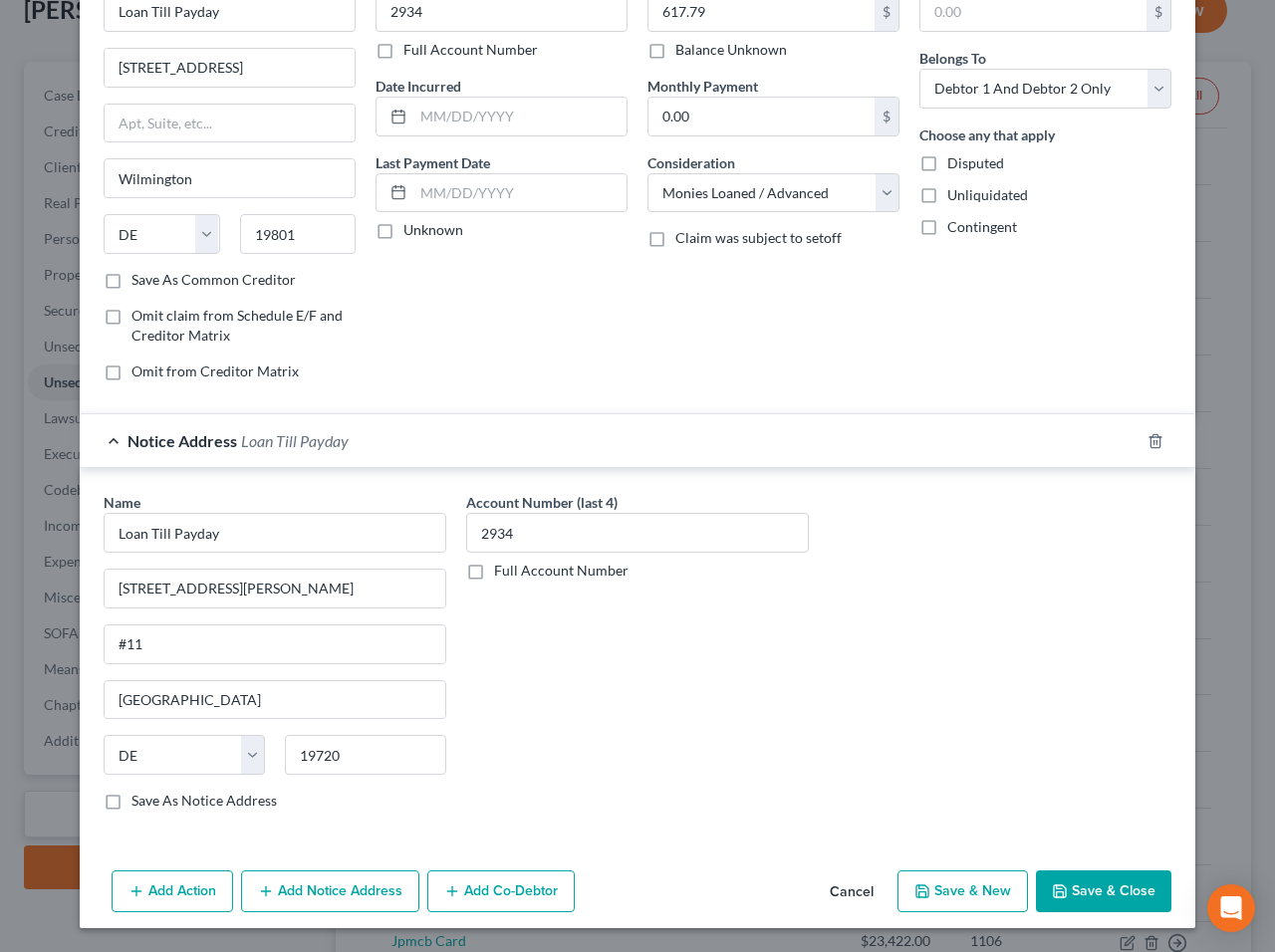 click on "Save & Close" at bounding box center (1104, 891) 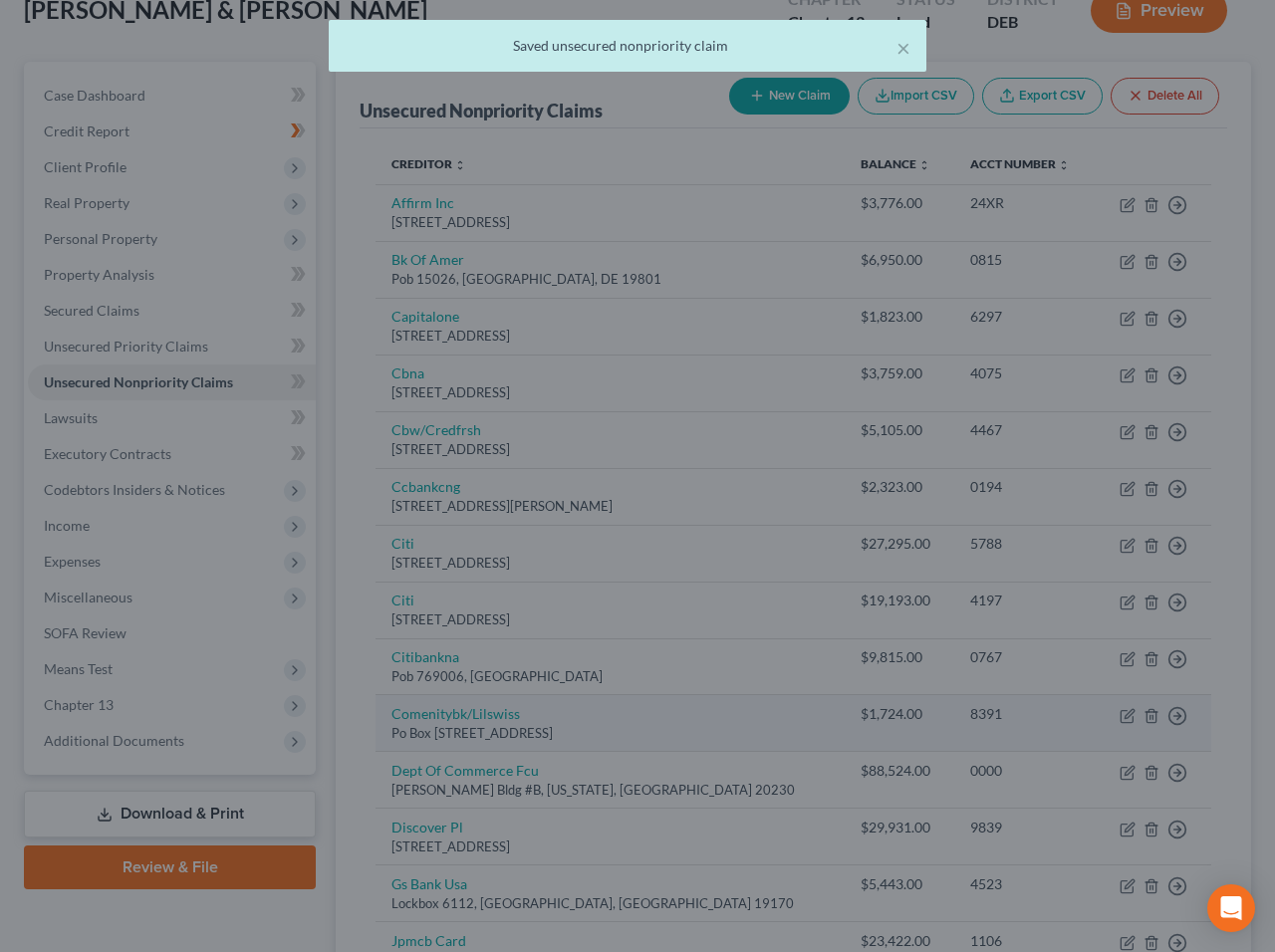scroll, scrollTop: 0, scrollLeft: 0, axis: both 